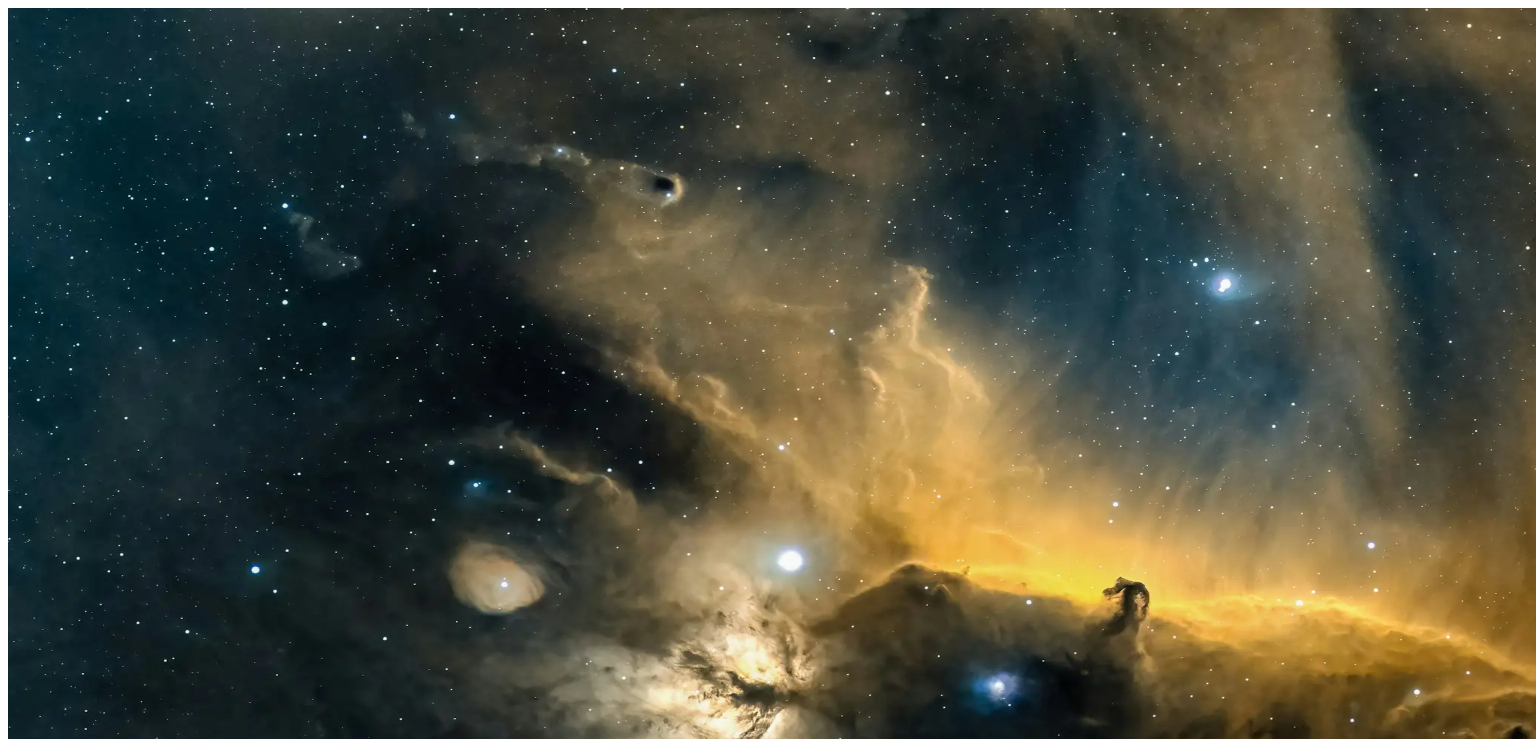 scroll, scrollTop: 0, scrollLeft: 0, axis: both 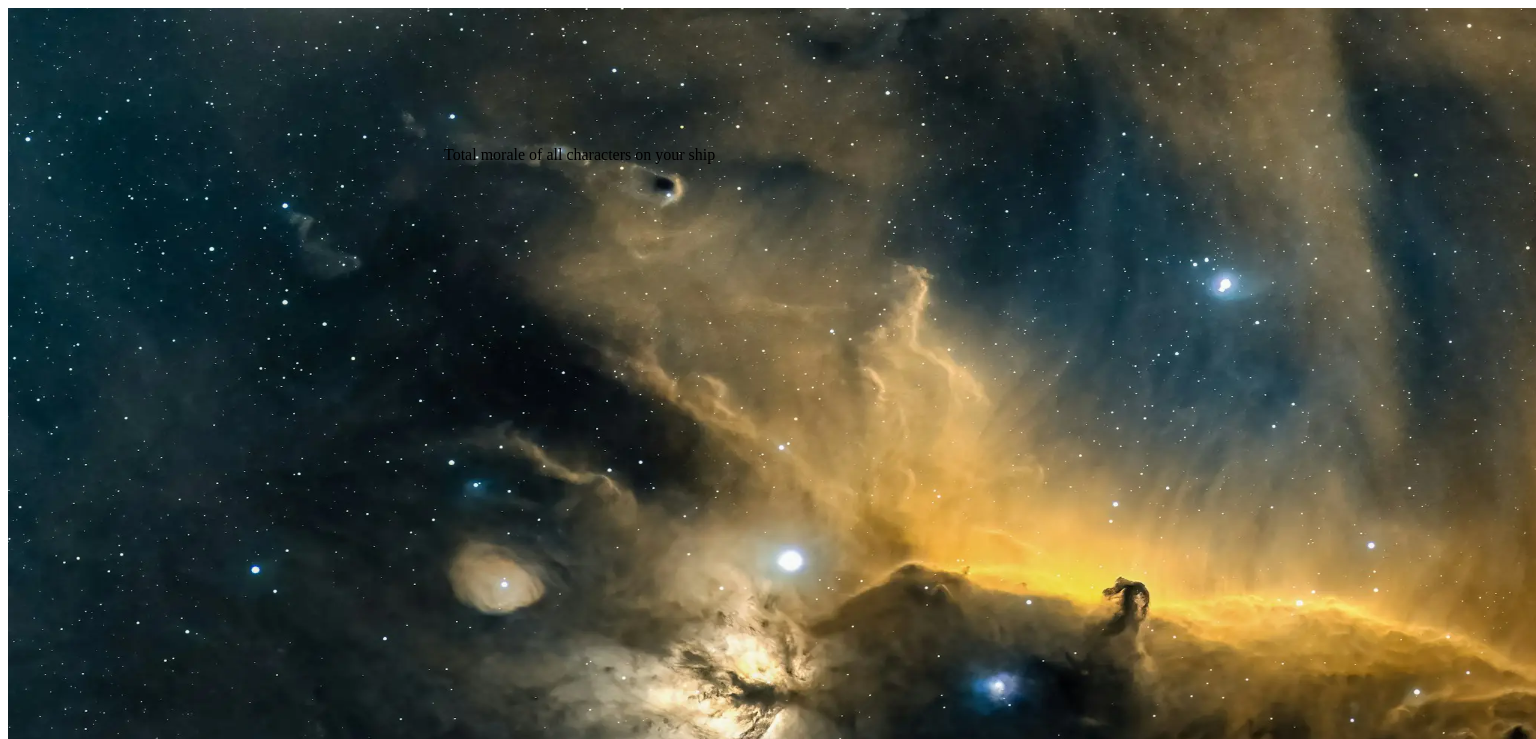 click on "7" at bounding box center [768, 4193] 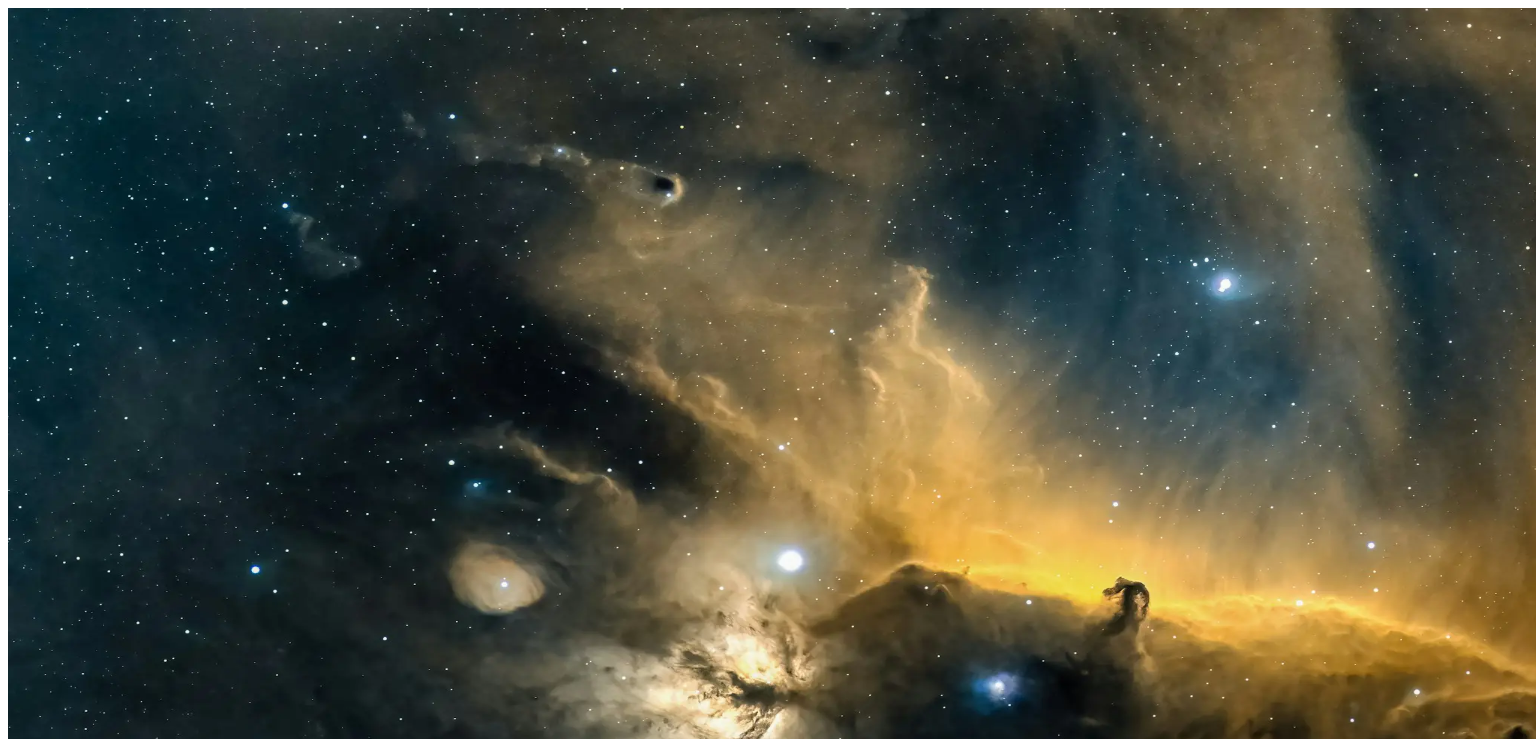 scroll, scrollTop: 241, scrollLeft: 0, axis: vertical 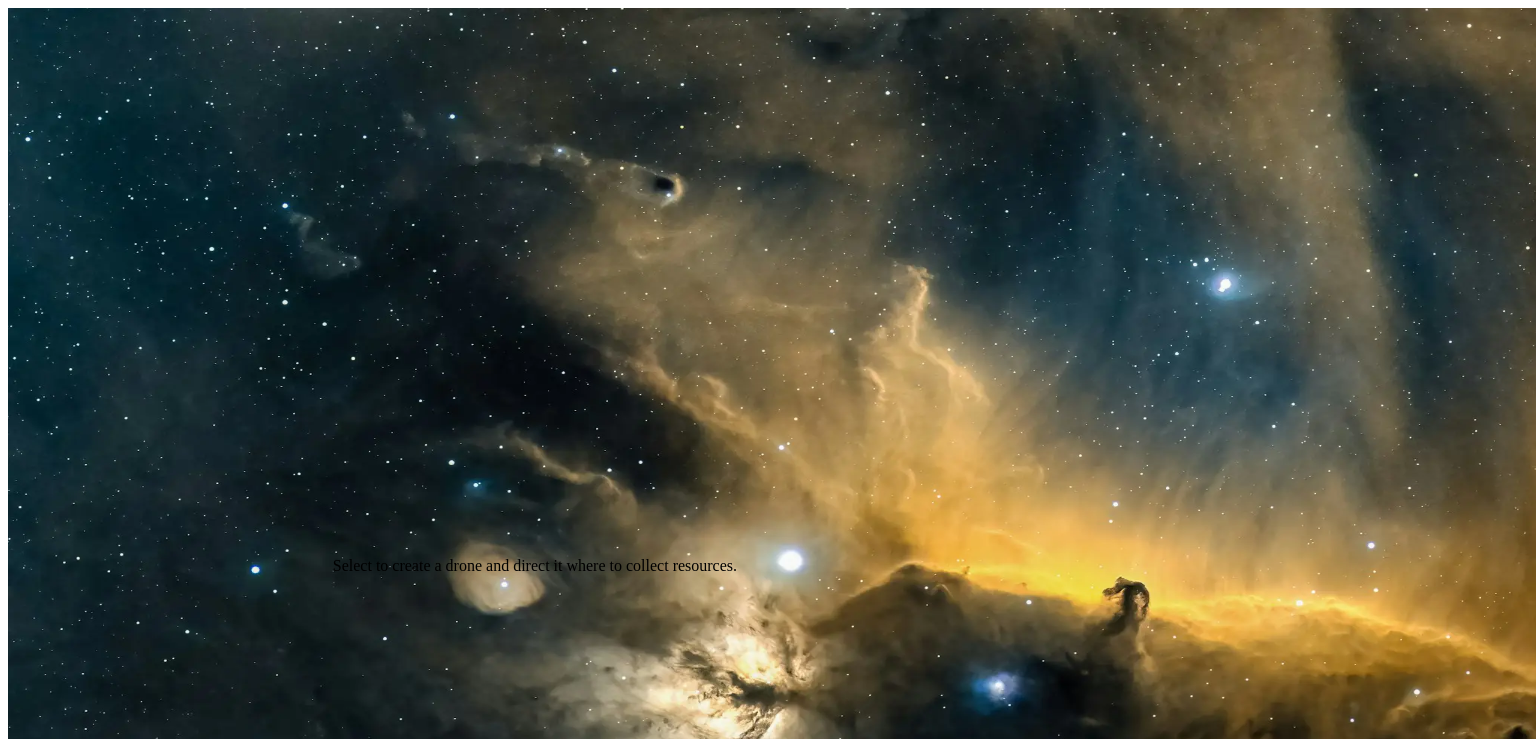 click at bounding box center [26, 4649] 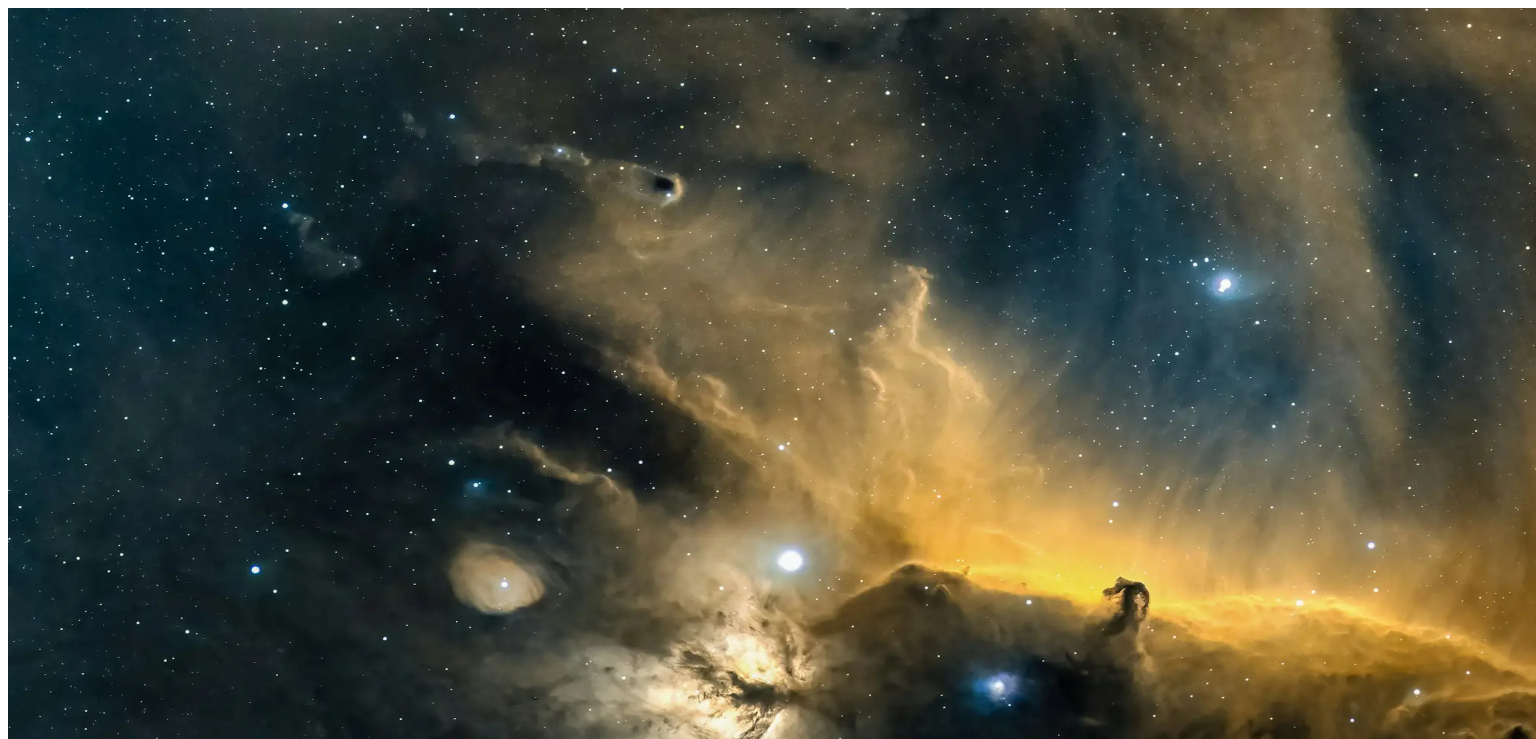 click on "Terraforming Guild" at bounding box center [421, 4488] 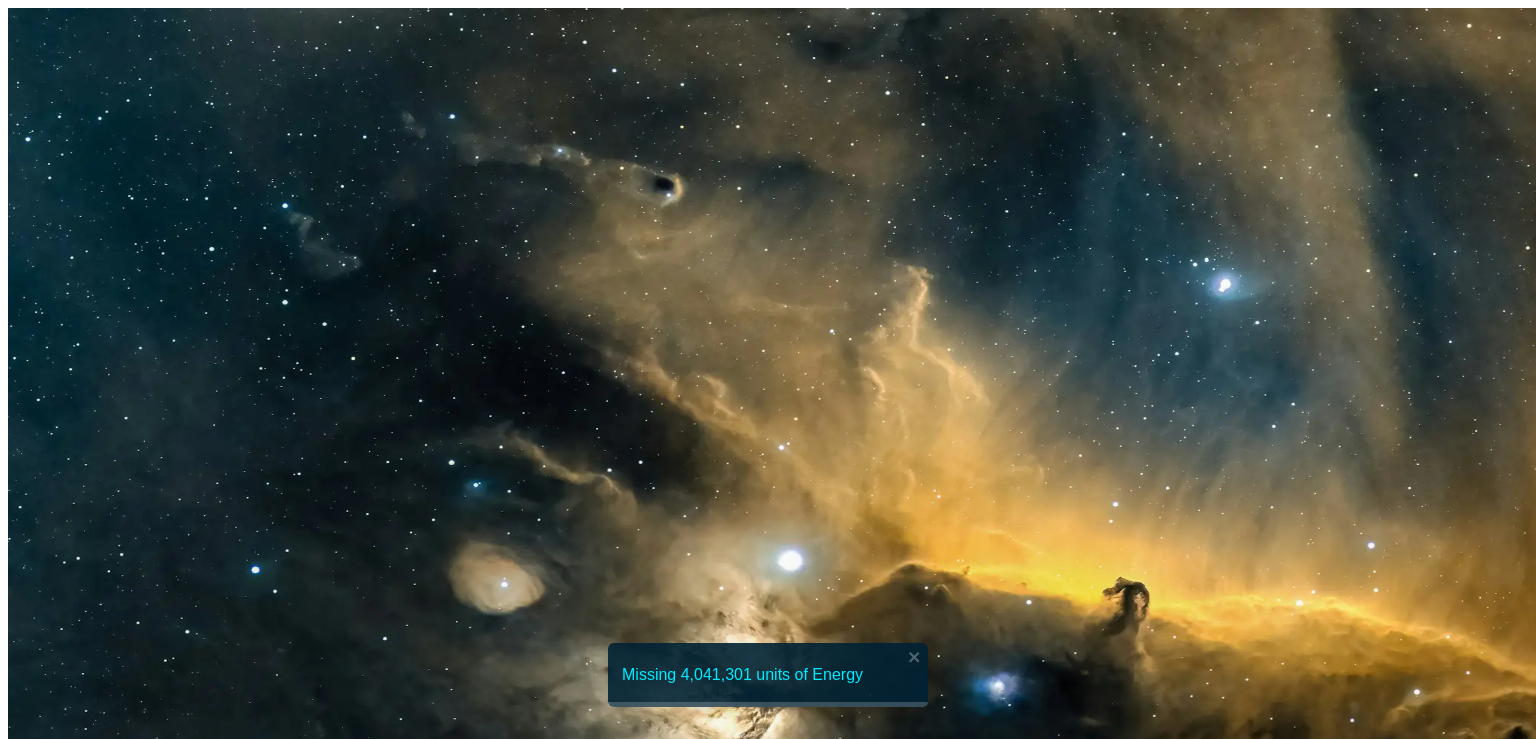 click on "Engineering Guild" at bounding box center (69, 4488) 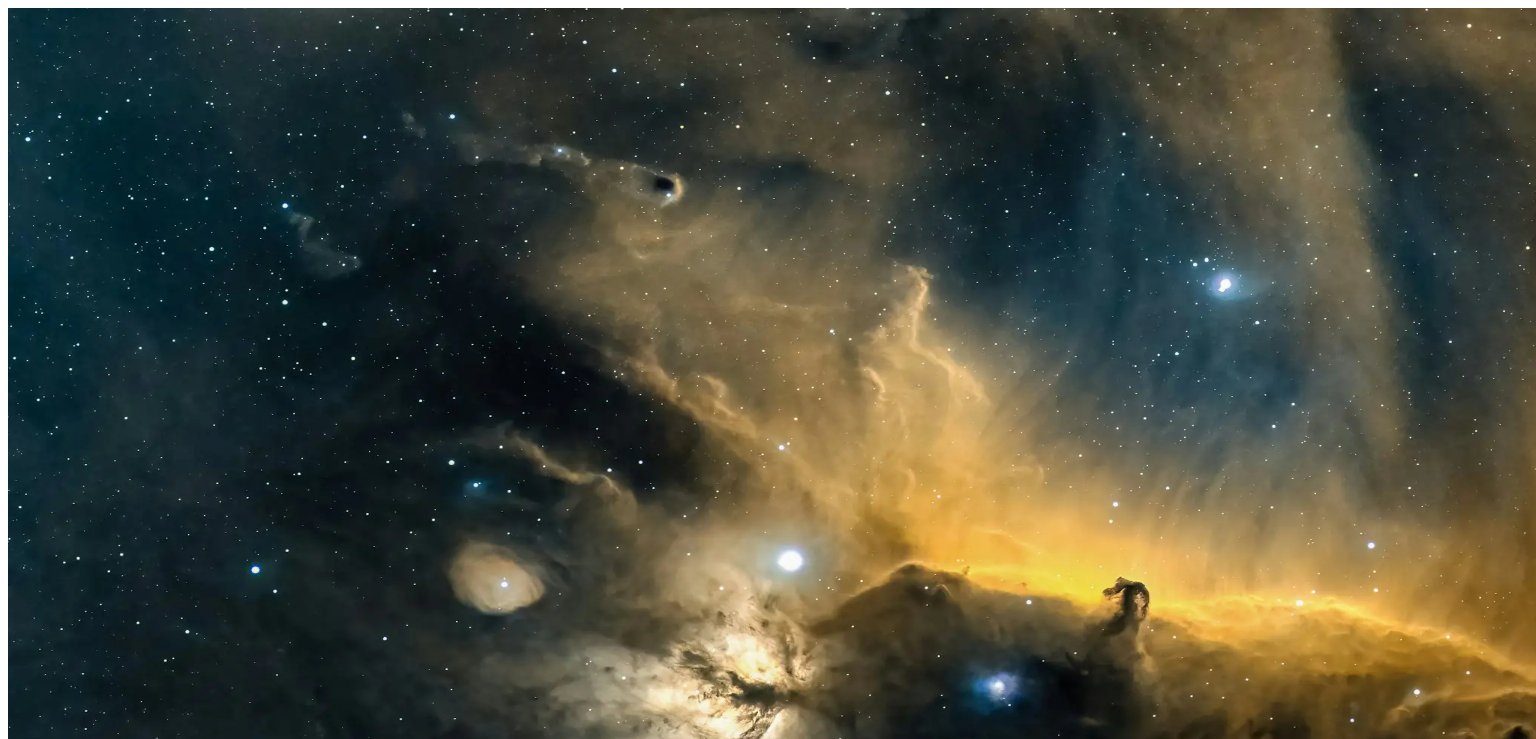 click on "Waiting" at bounding box center (38, 4669) 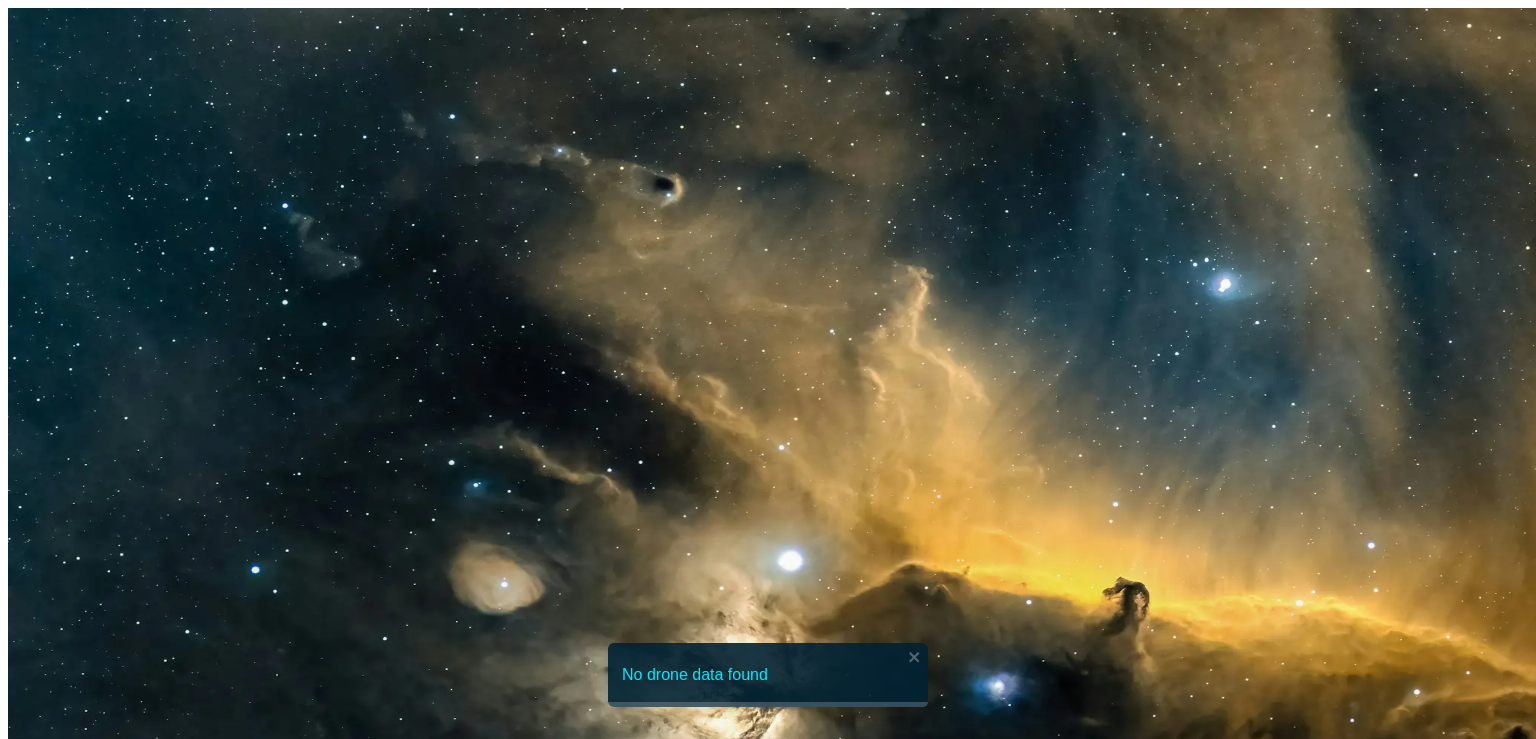 click at bounding box center [338, 2081] 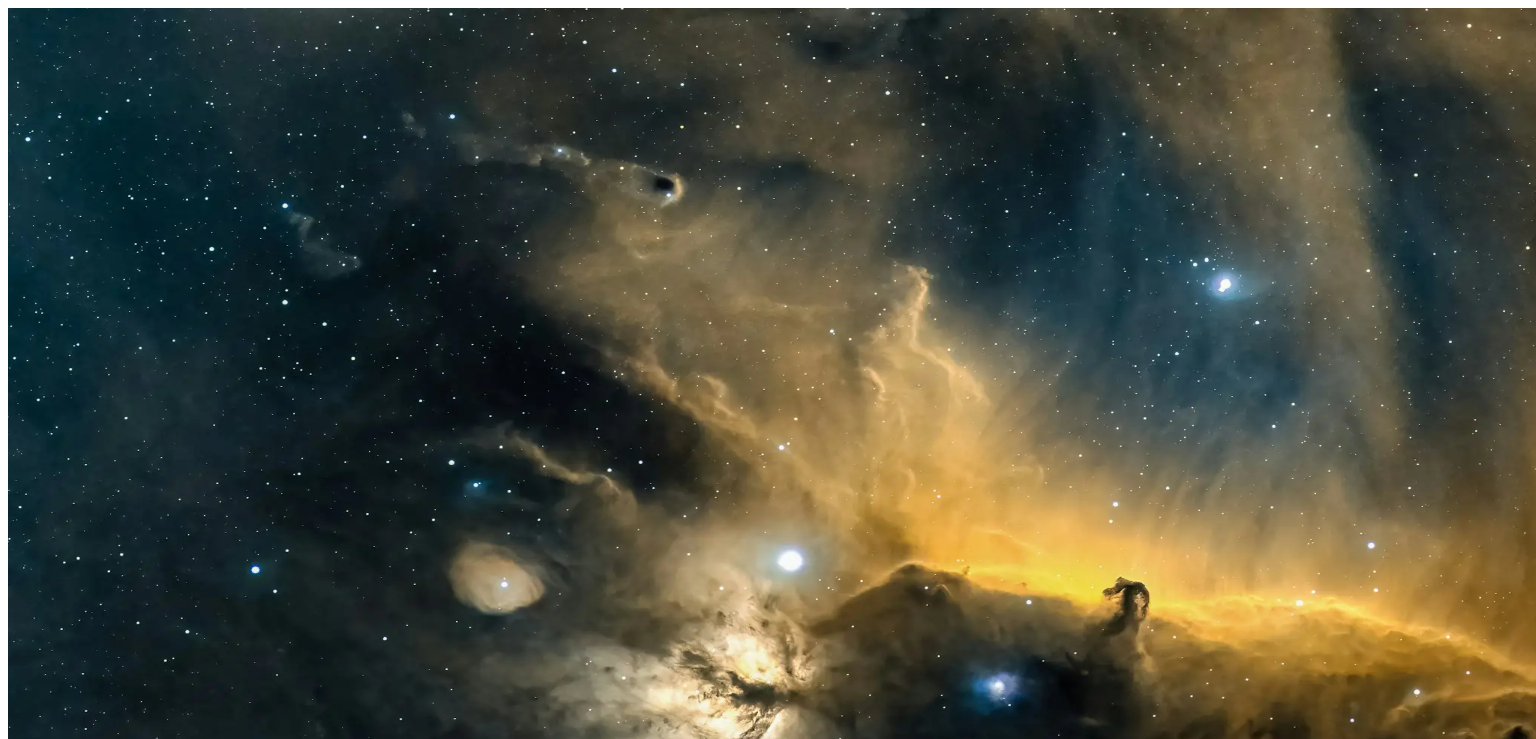 click at bounding box center (552, 2081) 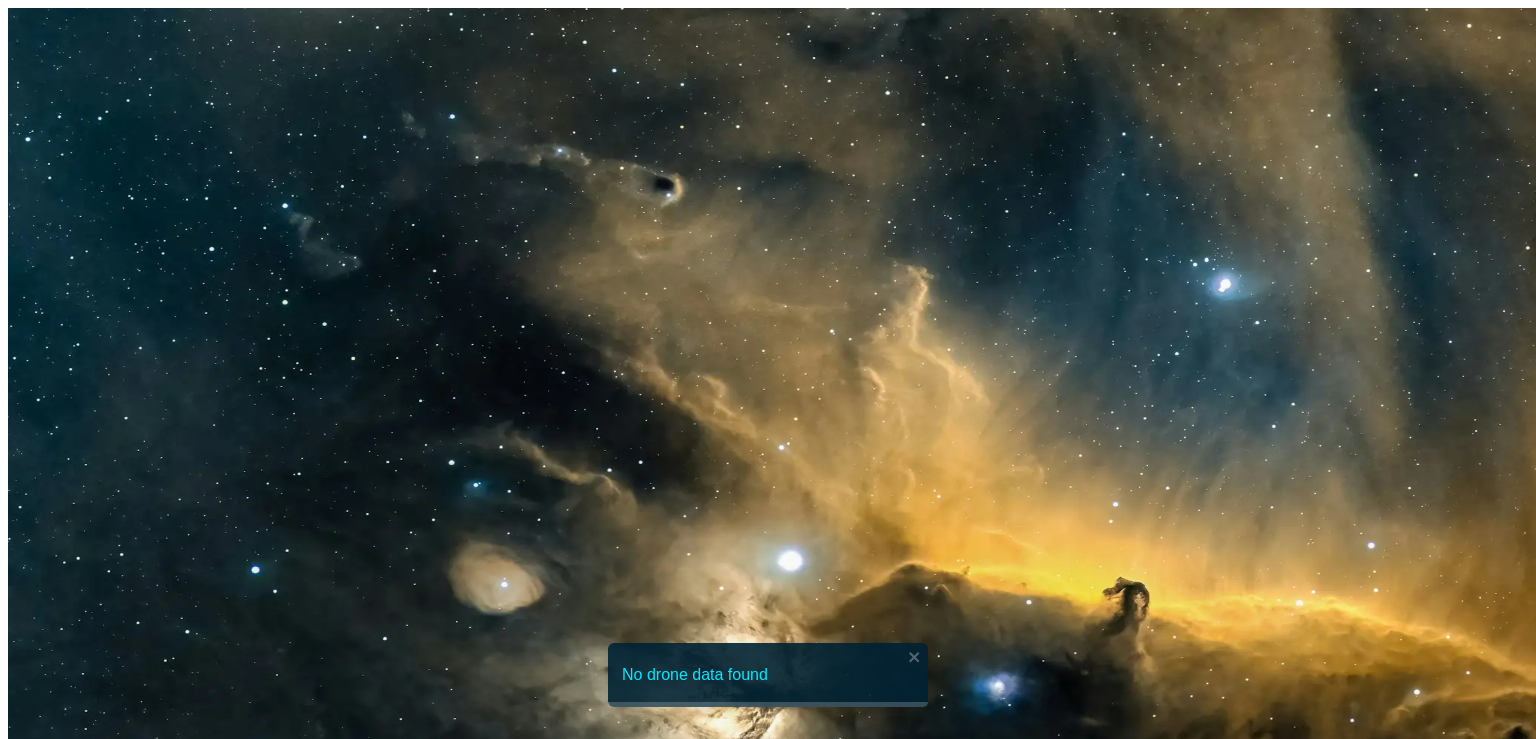 click at bounding box center (768, 1895) 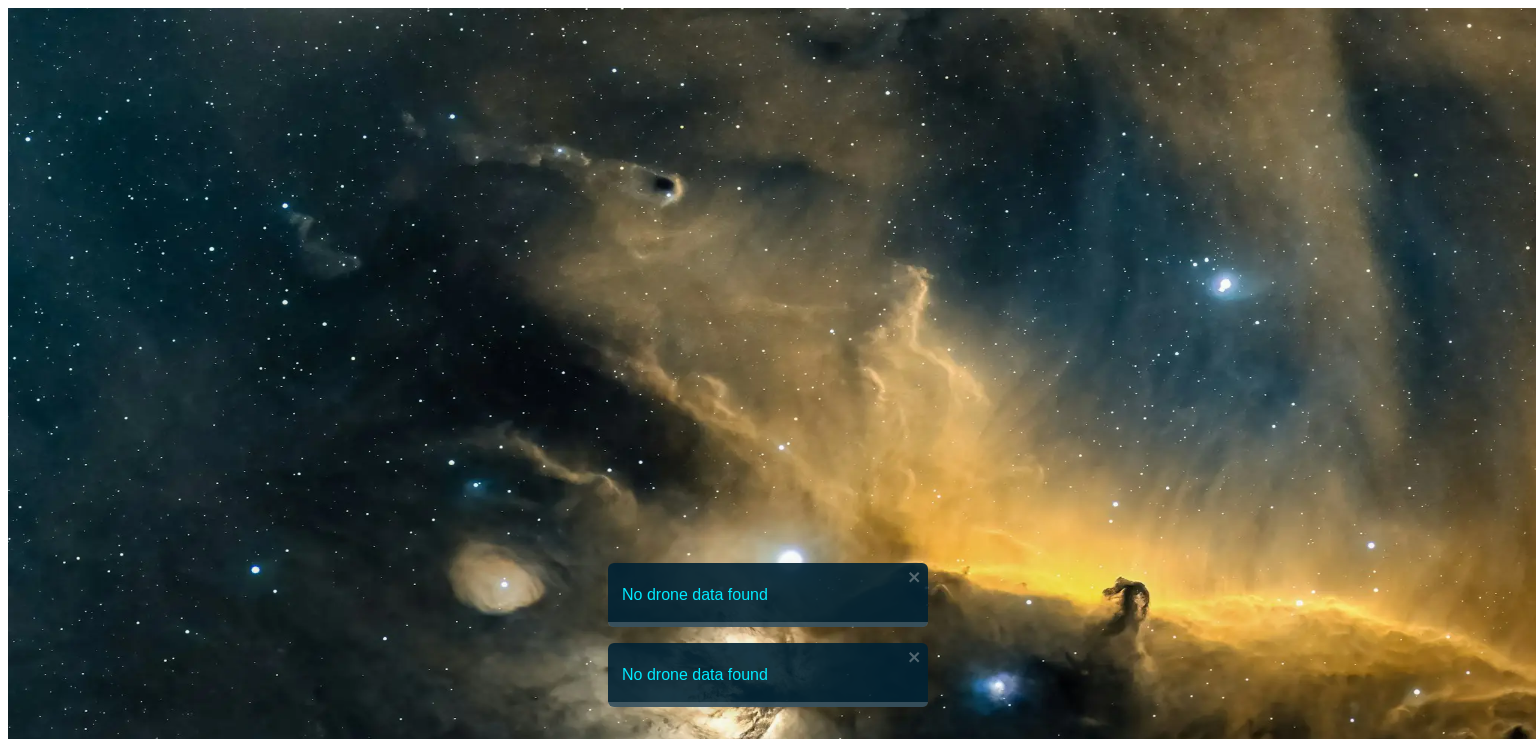 click at bounding box center (768, 1895) 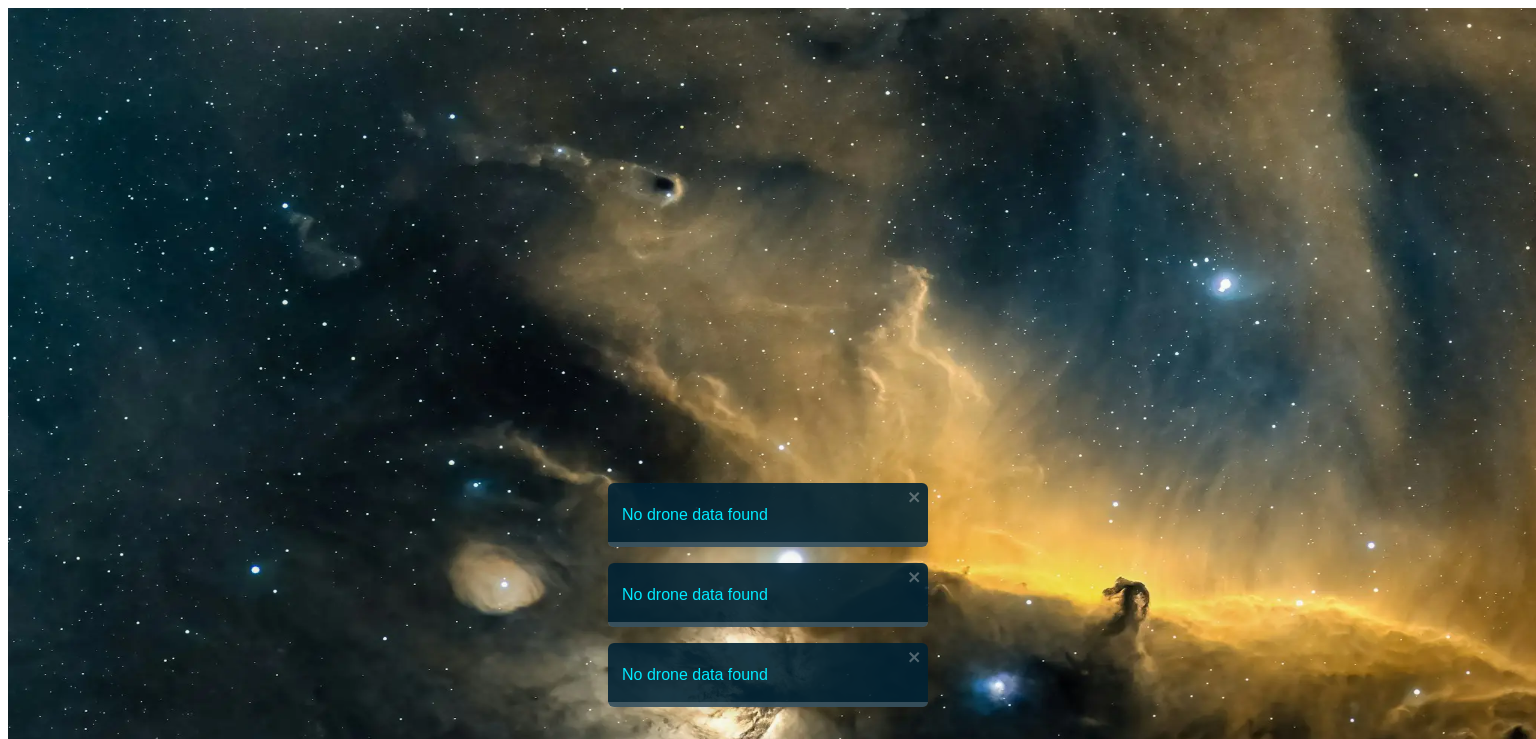 click at bounding box center (338, 2081) 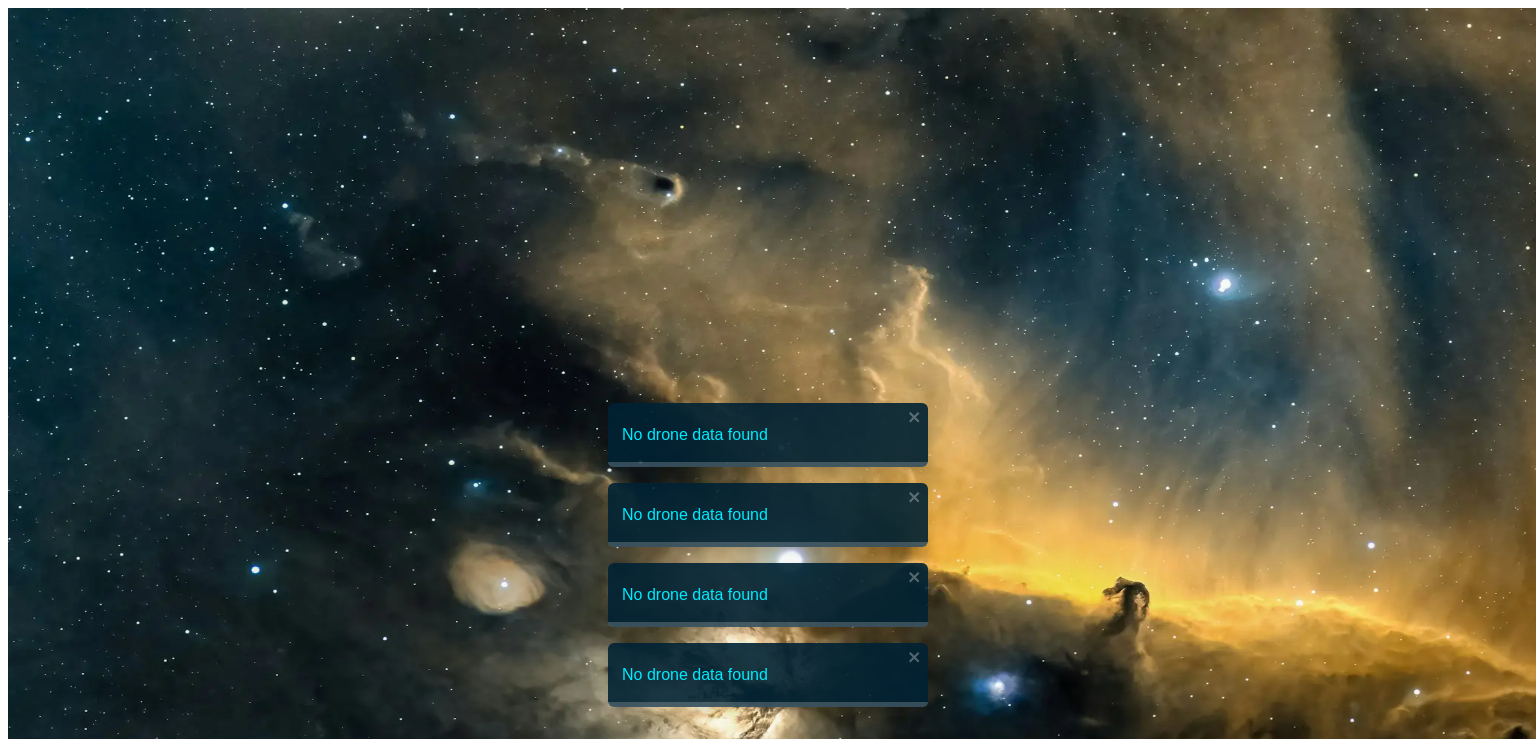 drag, startPoint x: 532, startPoint y: 436, endPoint x: 554, endPoint y: 426, distance: 24.166092 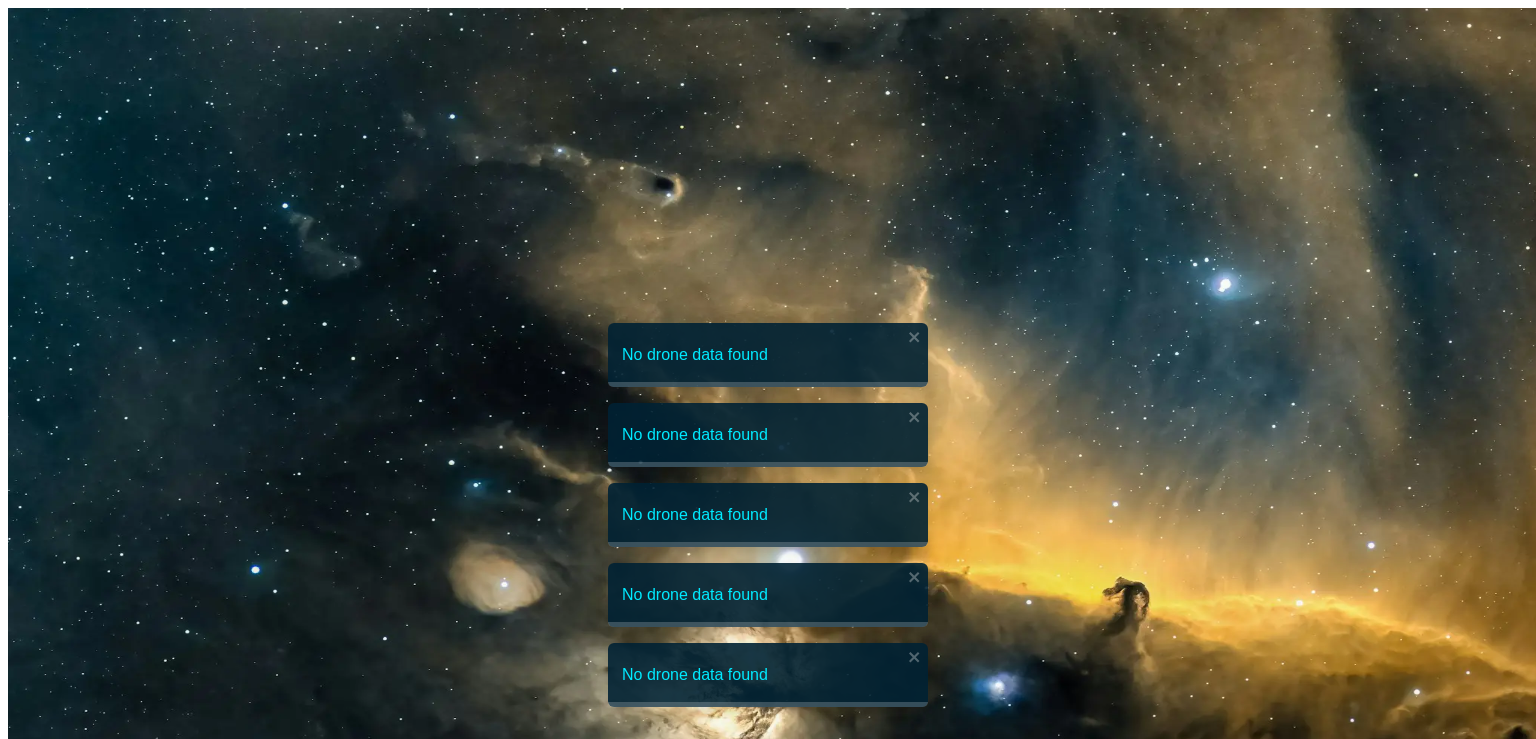 click on "No drone data found" at bounding box center [768, 355] 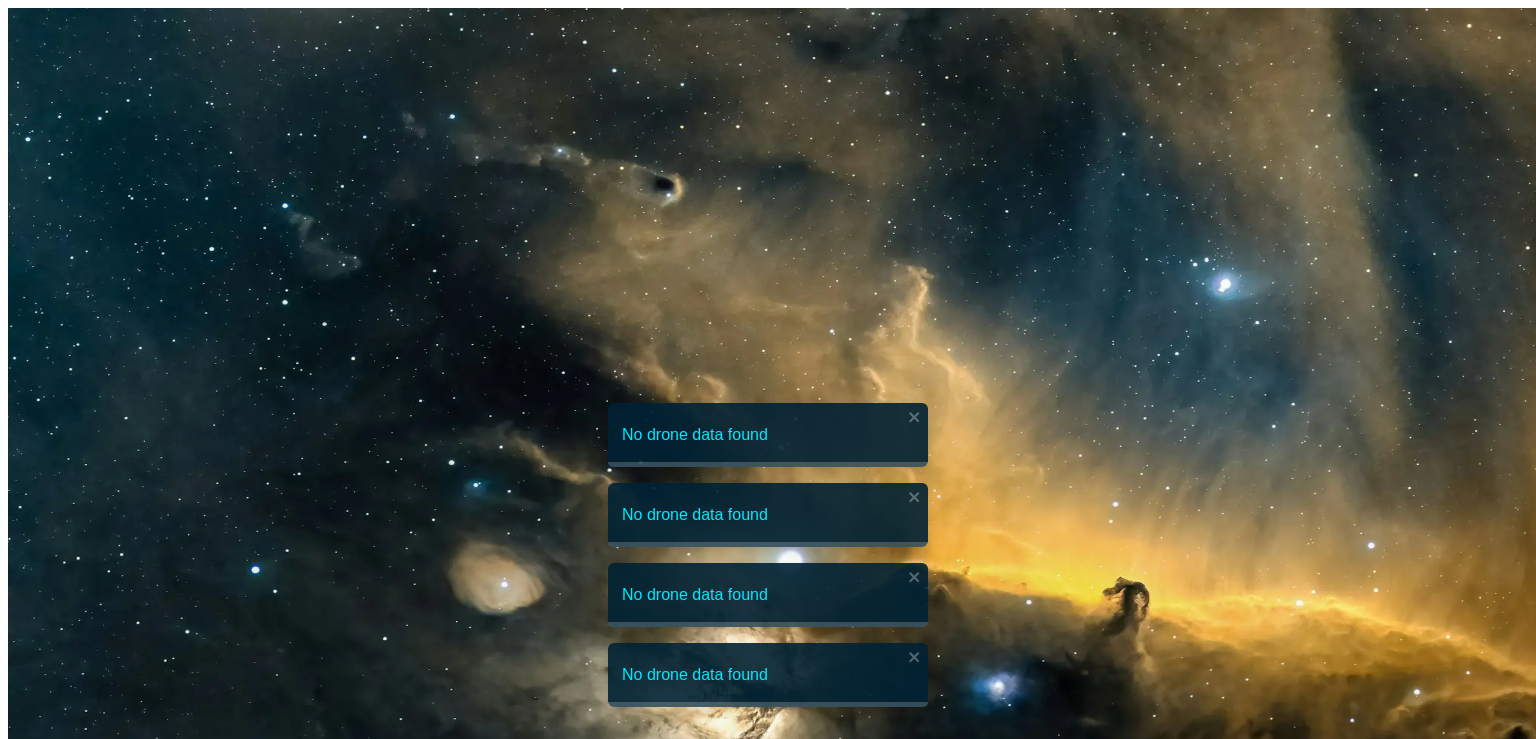 click at bounding box center (768, 1895) 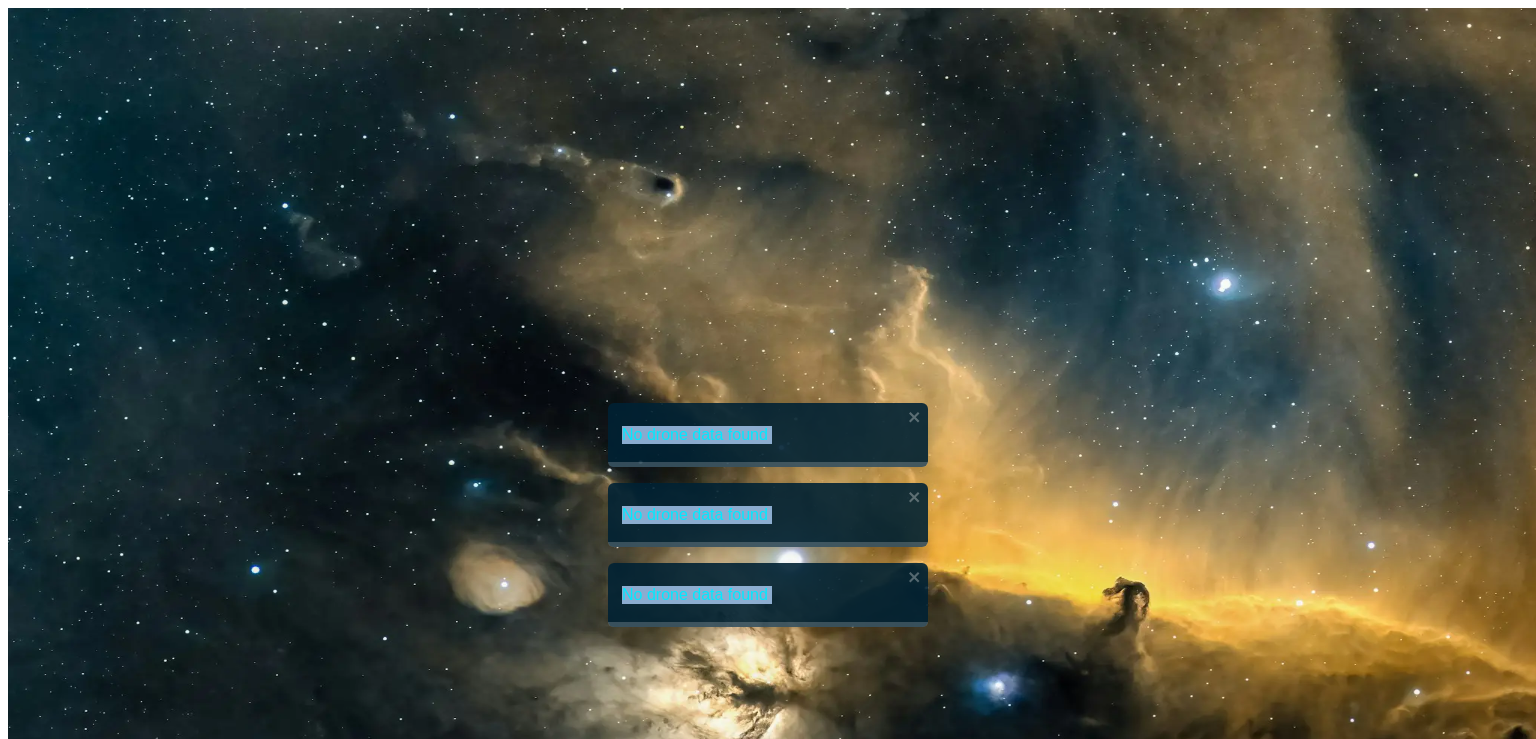 drag, startPoint x: 808, startPoint y: 721, endPoint x: 427, endPoint y: 605, distance: 398.2675 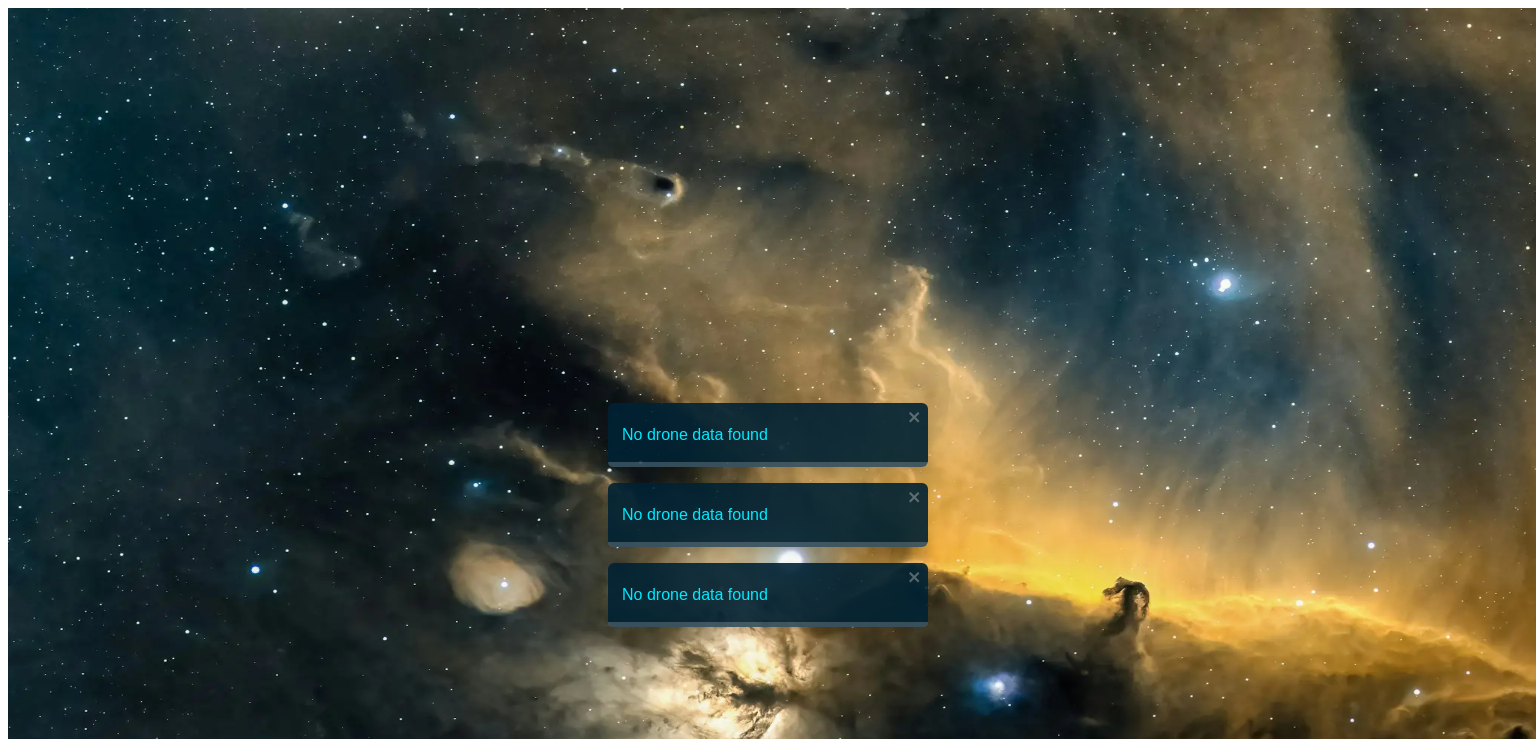 drag, startPoint x: 418, startPoint y: 593, endPoint x: 435, endPoint y: 587, distance: 18.027756 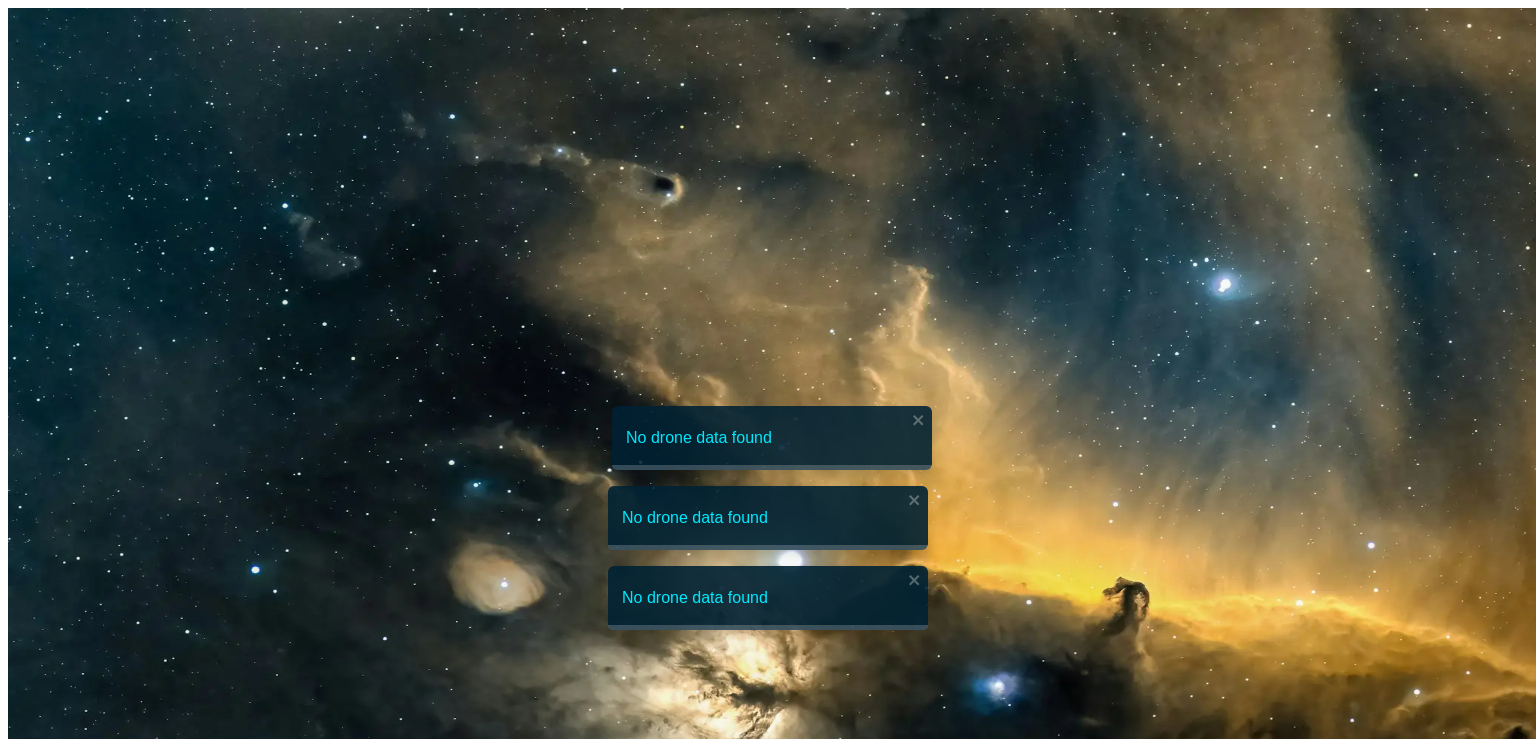 click on "Home Leaderboard Account Music SYSTEM: -2,4 -1,0 Cancel Drone Construction No drone data found No drone data found No drone data found No drone data found" at bounding box center [768, 2516] 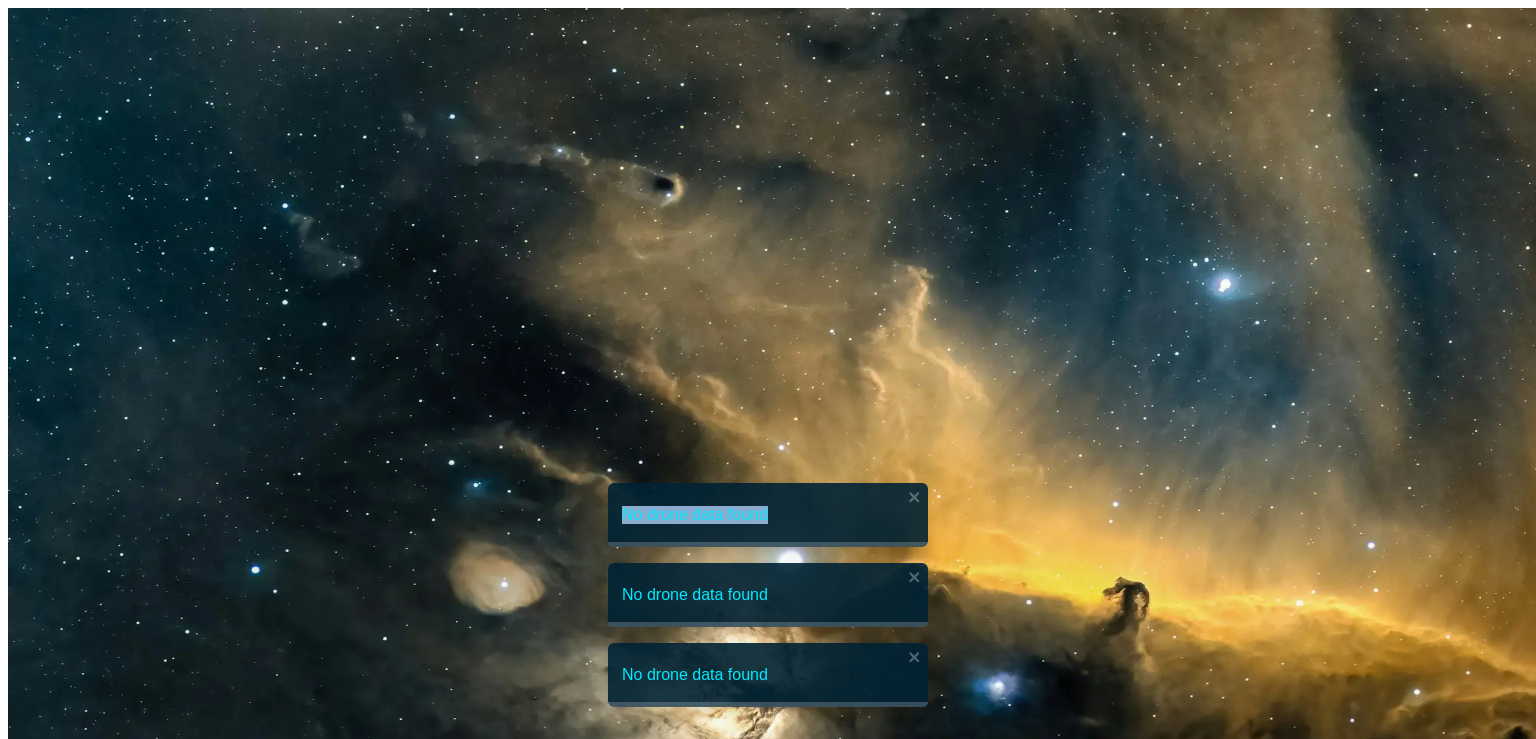 click on "Cancel Drone Construction" at bounding box center [96, 1218] 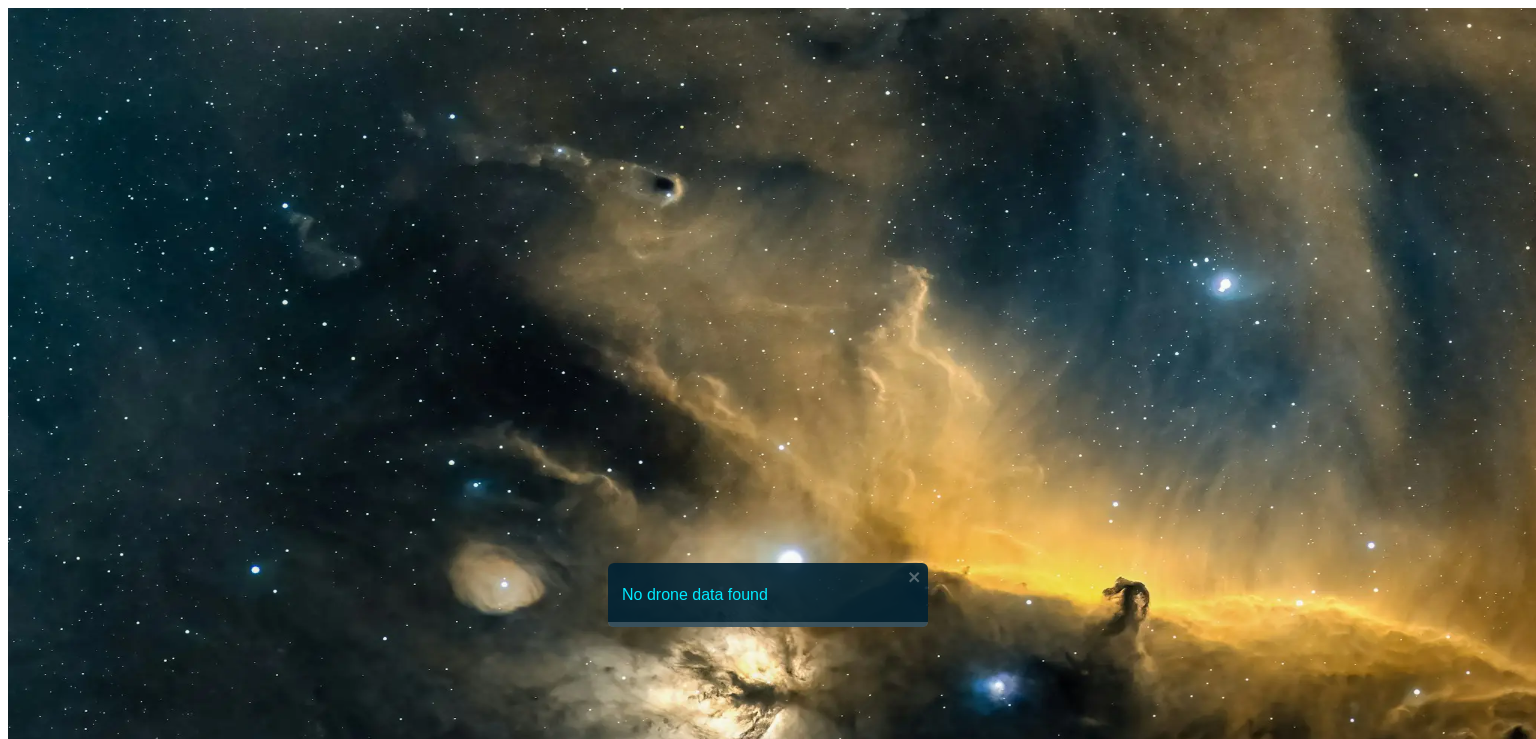 click at bounding box center (553, 2060) 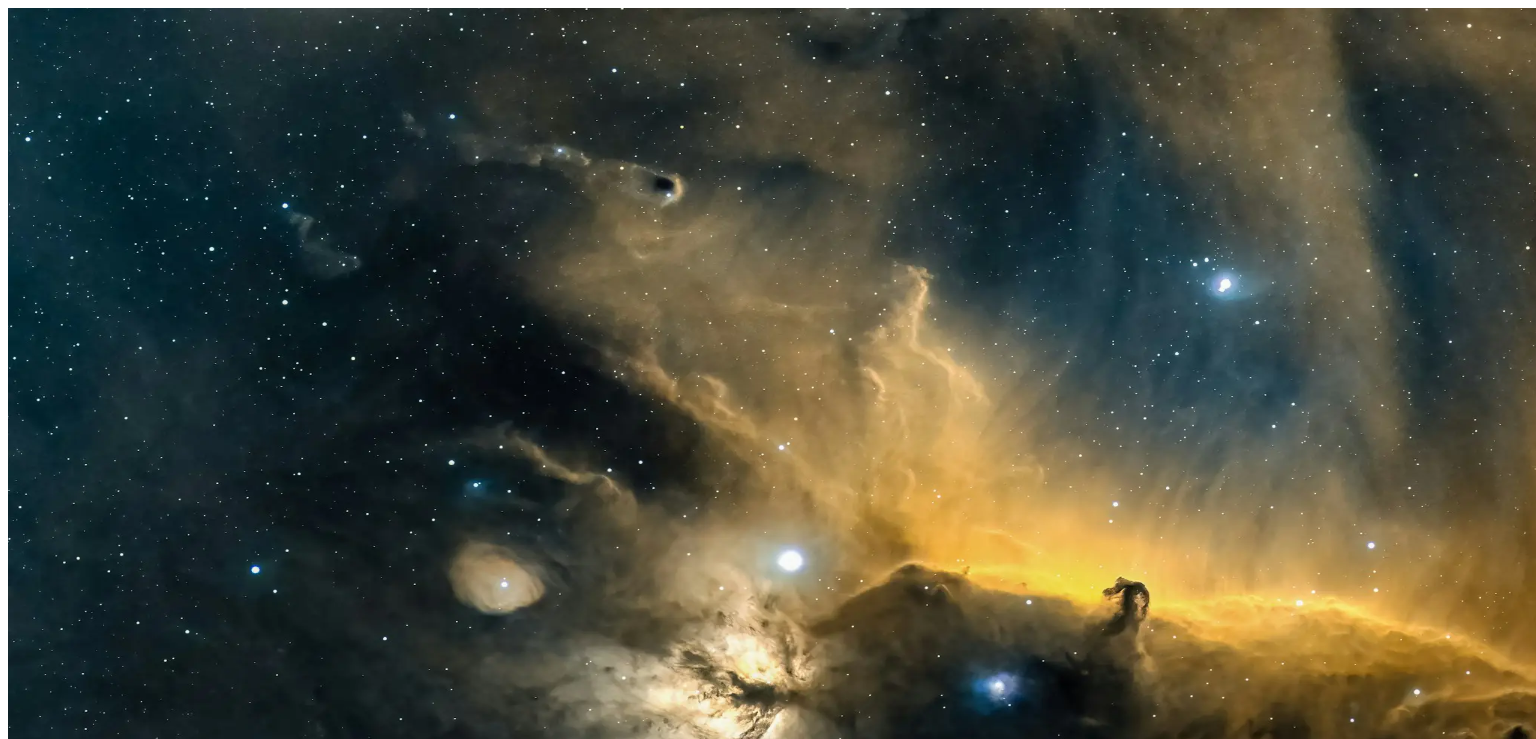 scroll, scrollTop: 244, scrollLeft: 0, axis: vertical 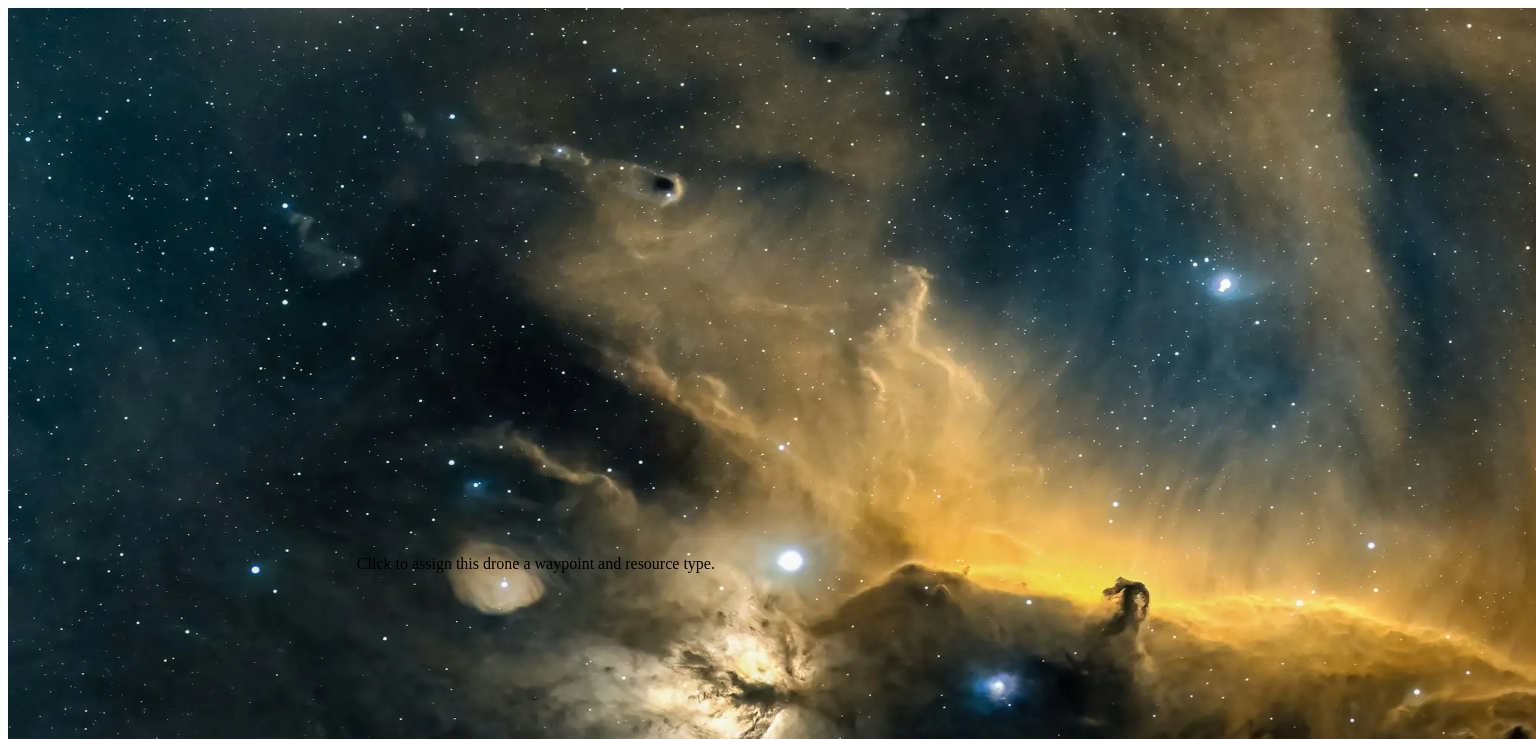 click on "Waiting" at bounding box center [38, 4669] 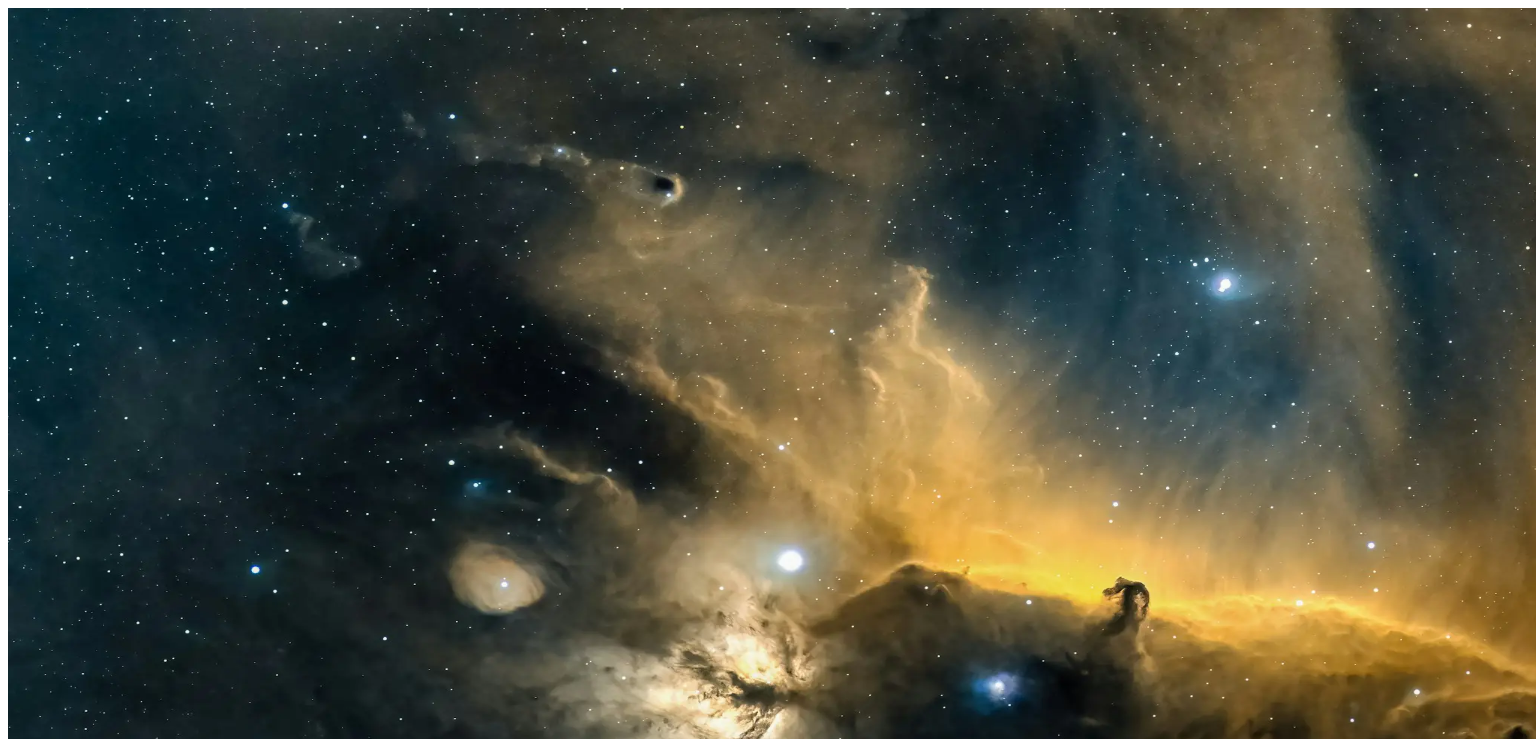 click at bounding box center [552, 2081] 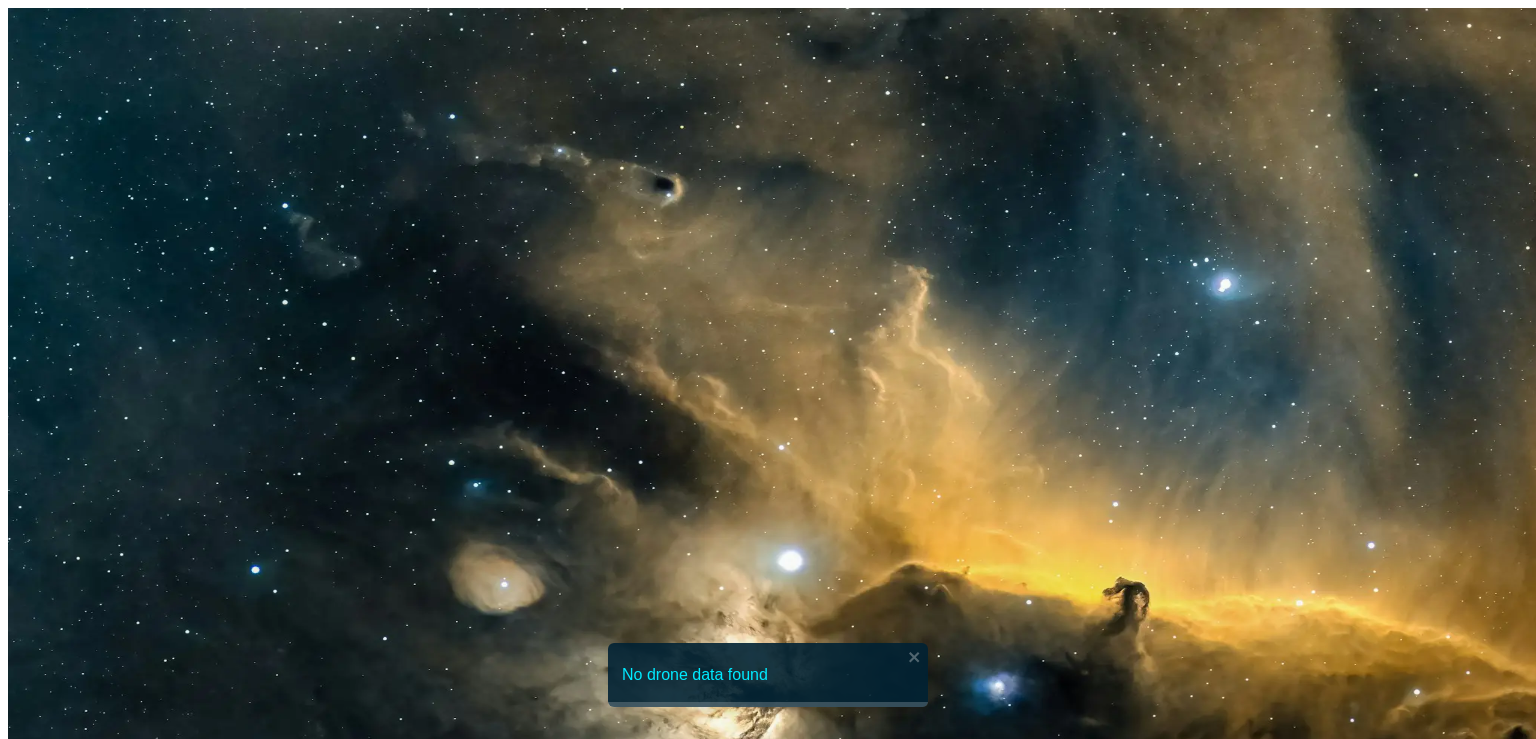 click at bounding box center [552, 2081] 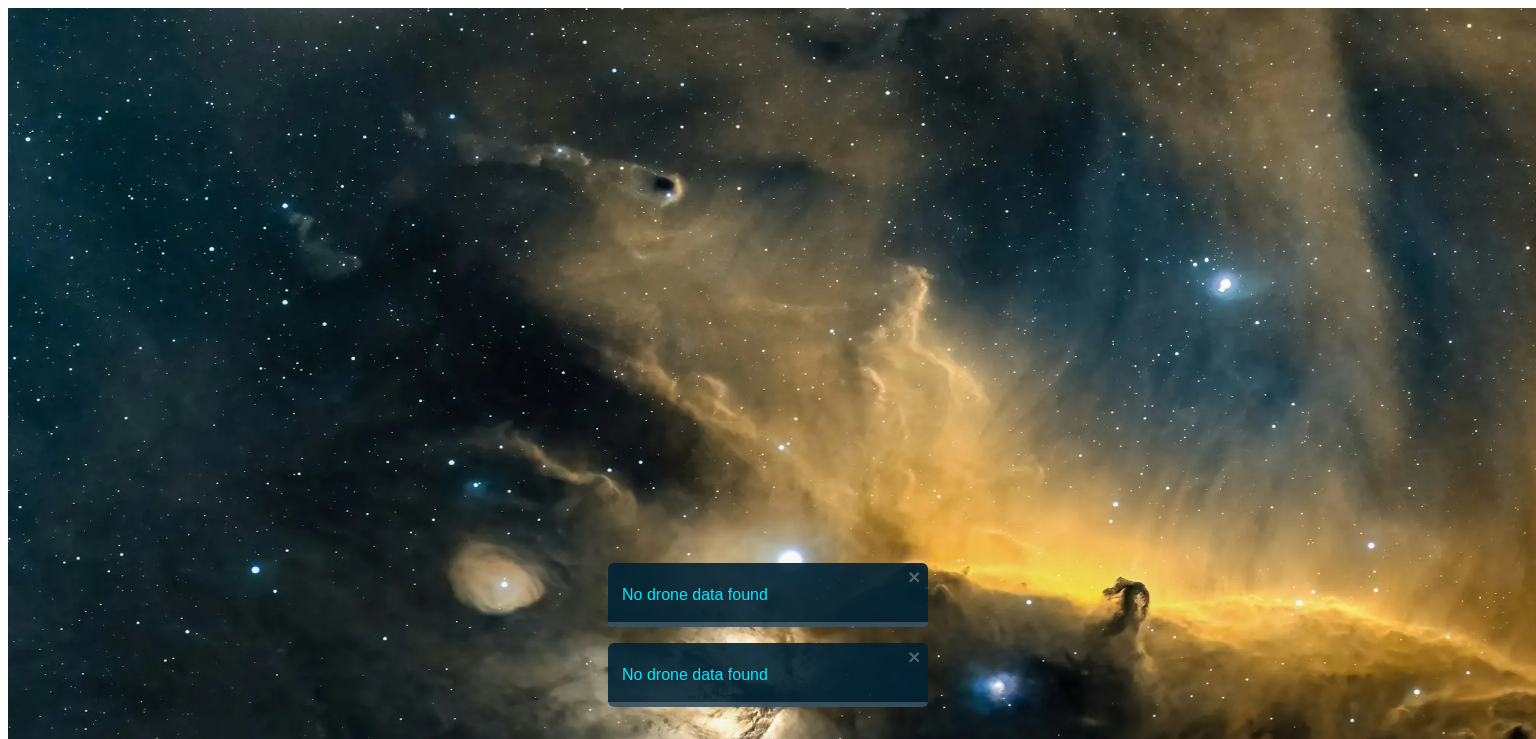 click at bounding box center (338, 2081) 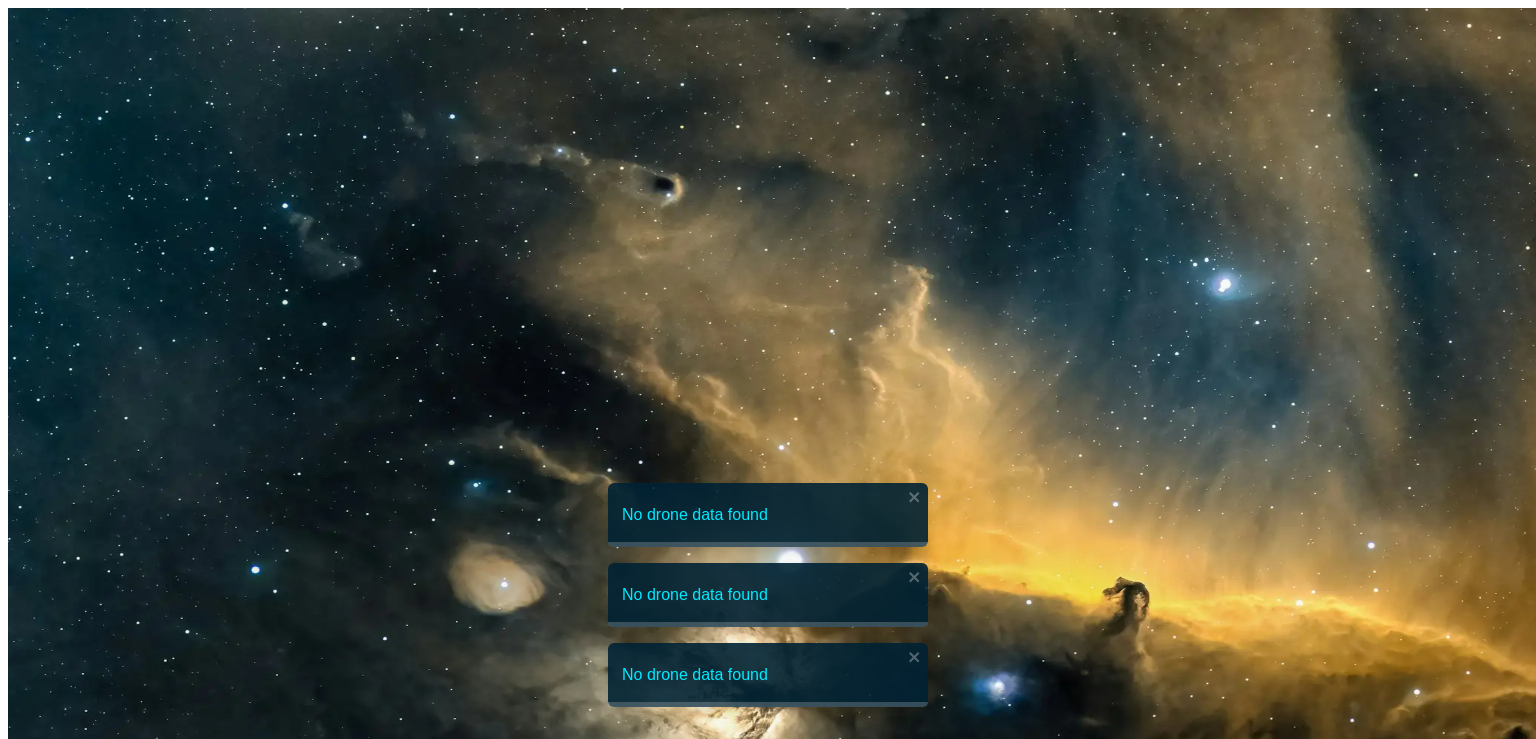 click at bounding box center (768, 1889) 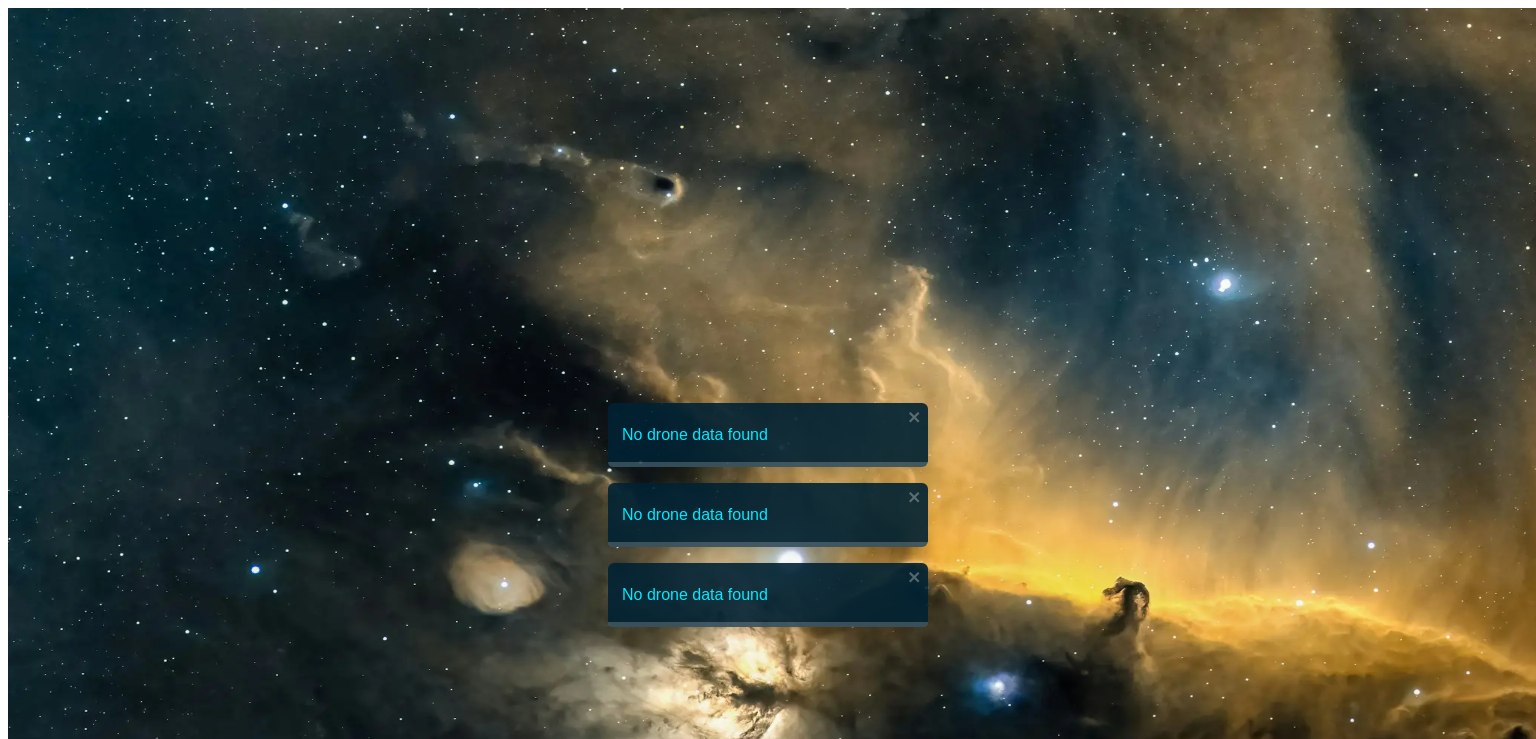 click at bounding box center [552, 2081] 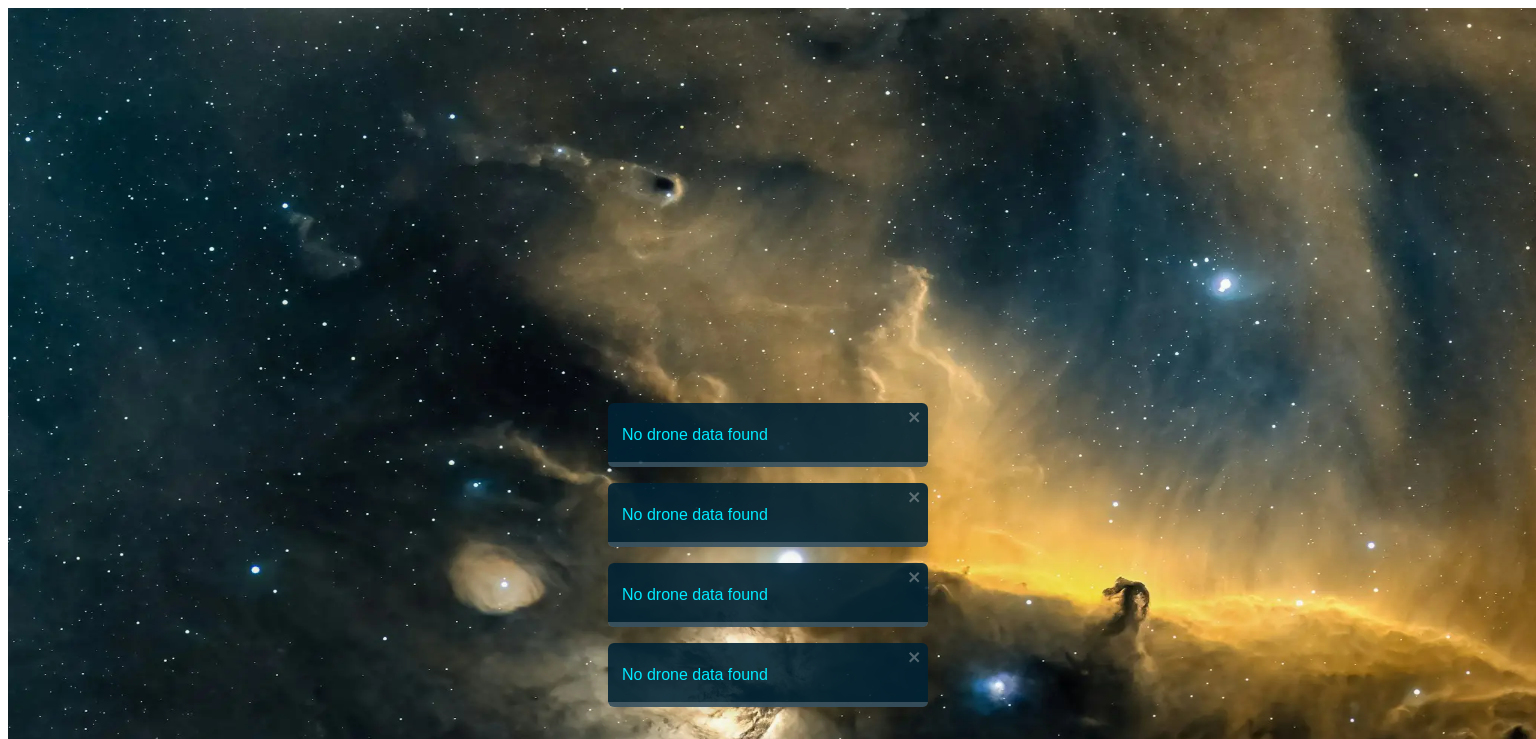 click on "Cancel Drone Construction" at bounding box center (96, 1218) 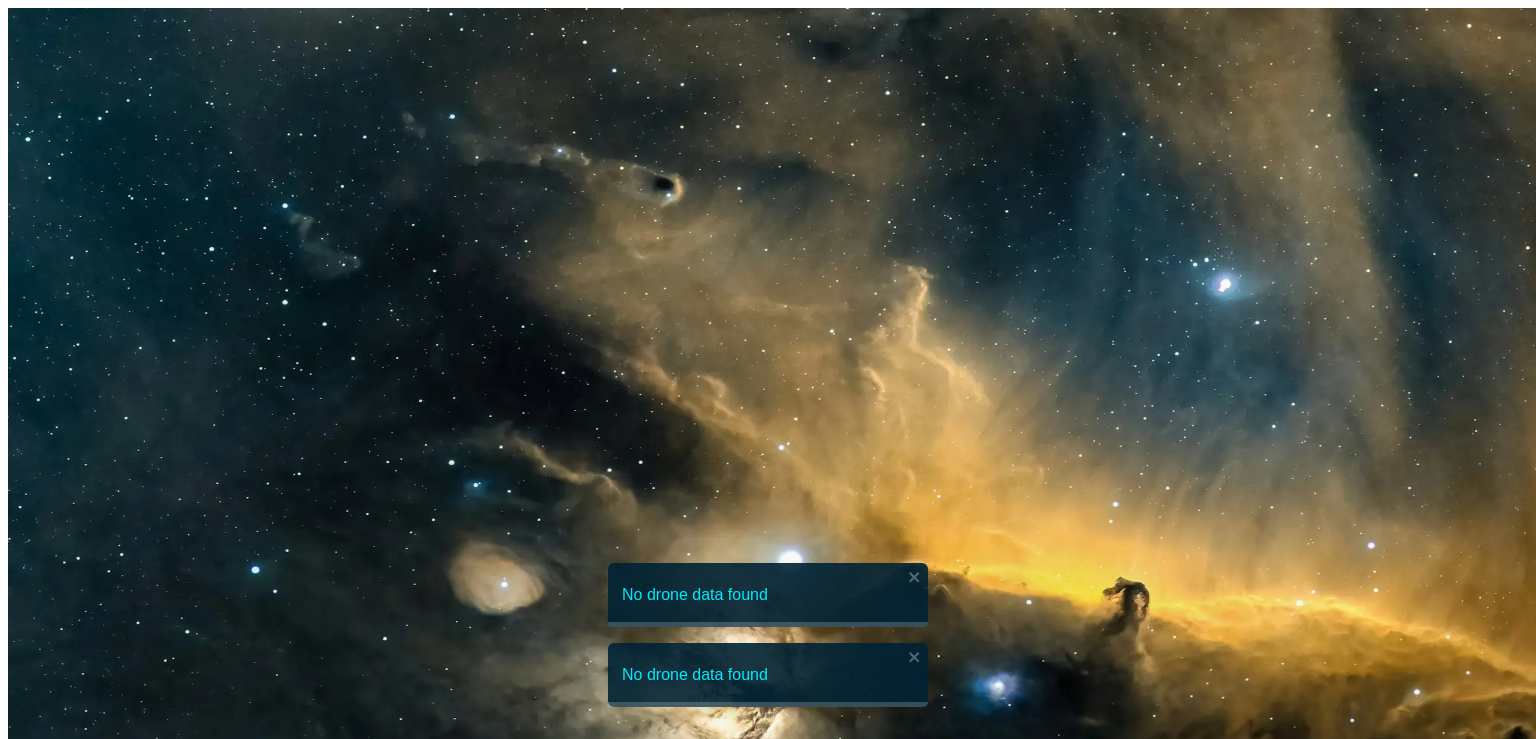 click at bounding box center [553, 2060] 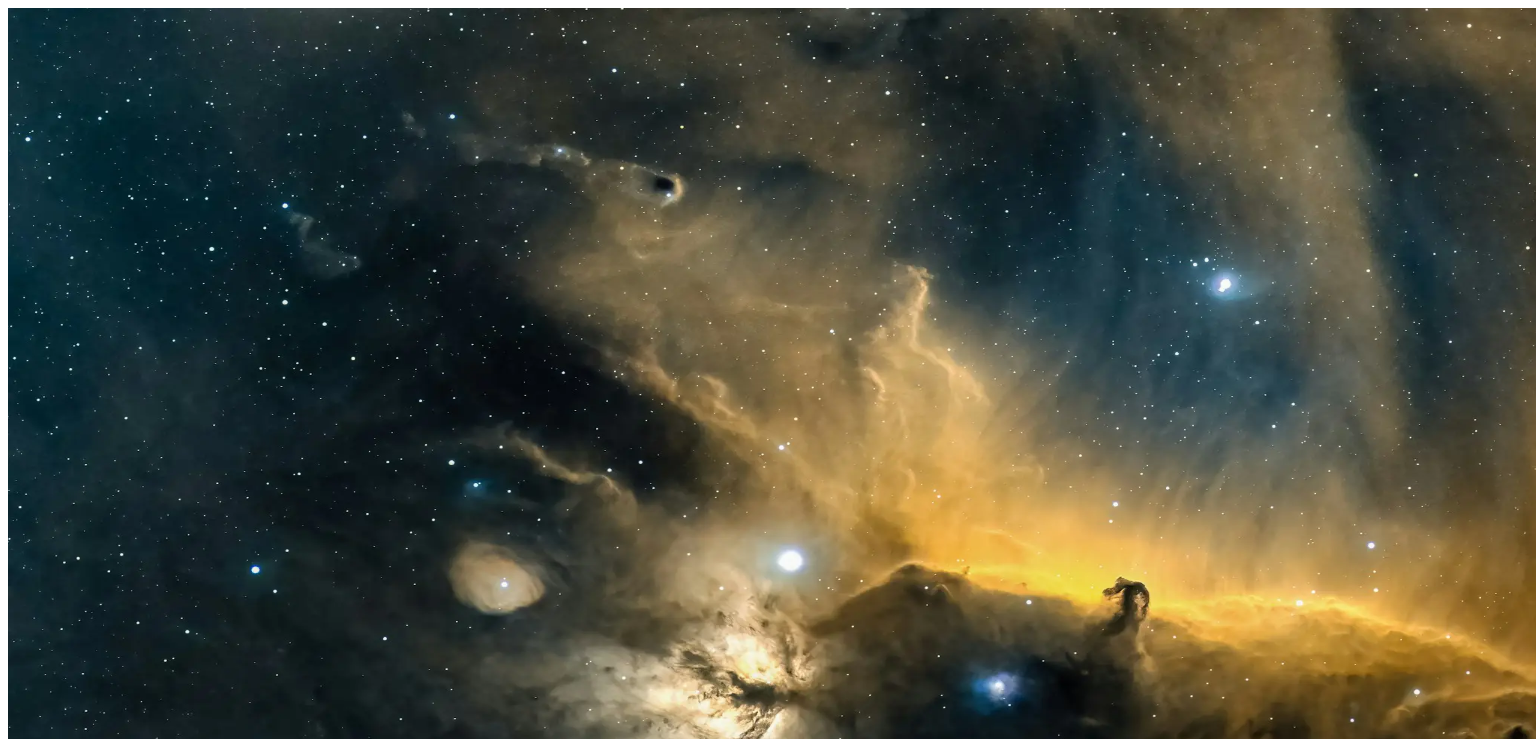 scroll, scrollTop: 200, scrollLeft: 0, axis: vertical 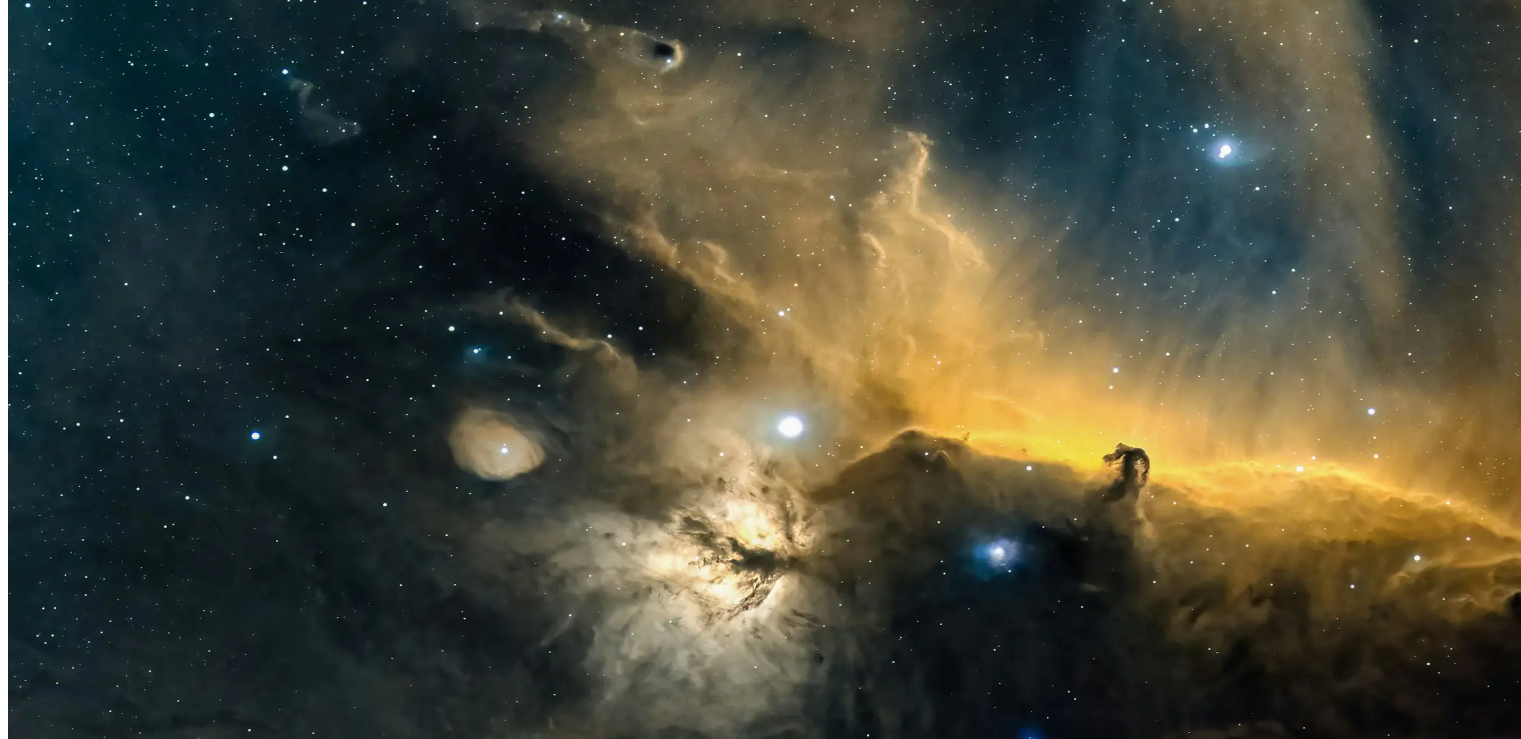 click at bounding box center [85, 1394] 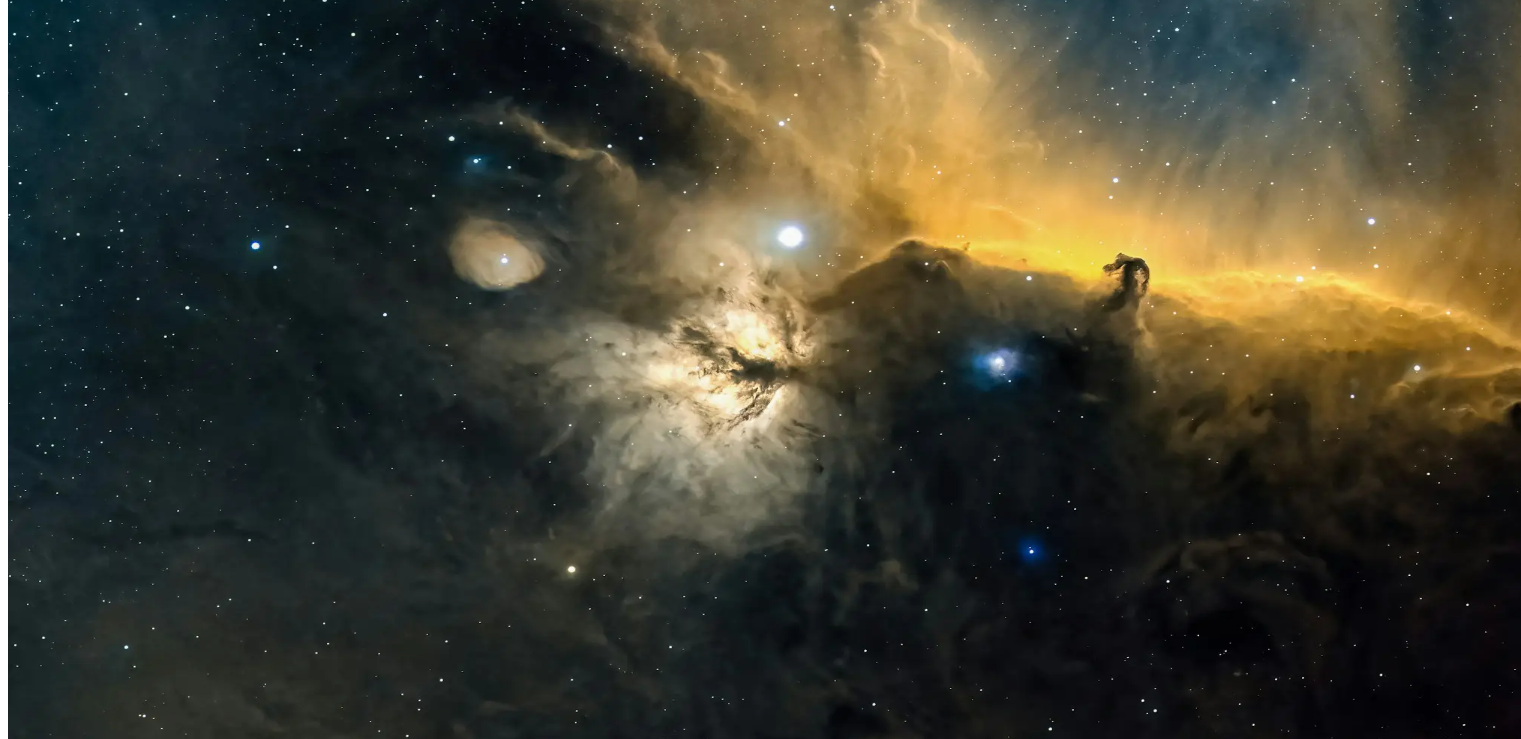 scroll, scrollTop: 344, scrollLeft: 0, axis: vertical 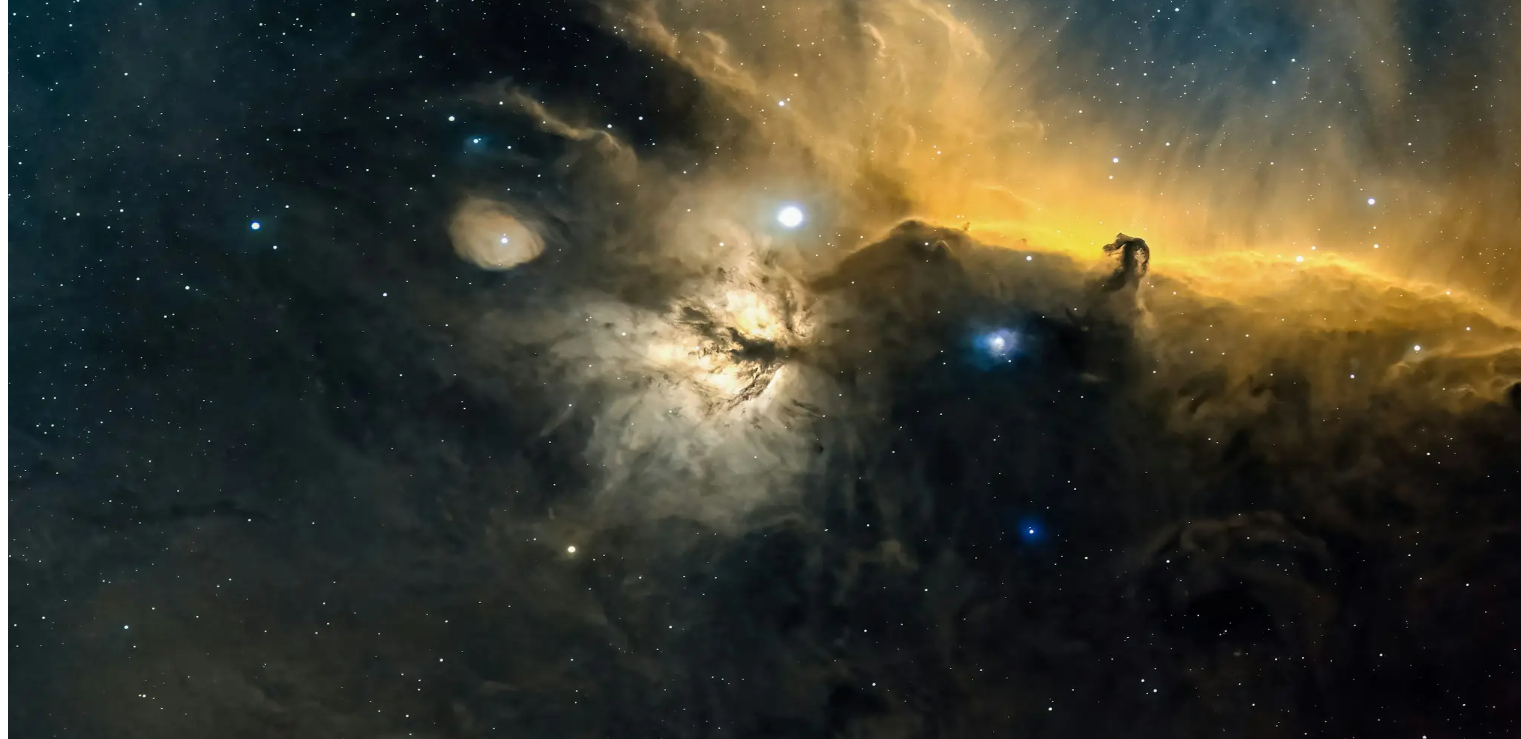 type on "**********" 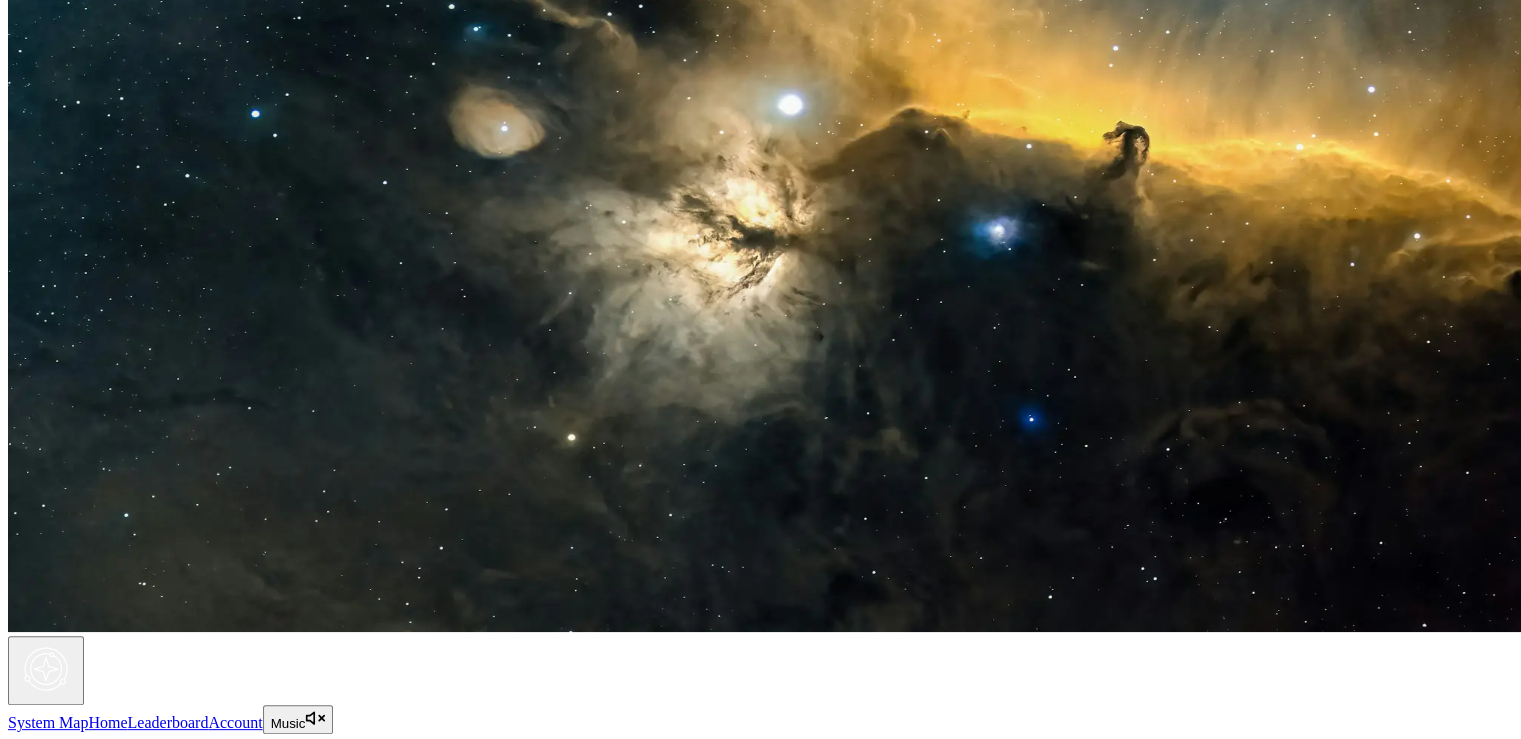 scroll, scrollTop: 512, scrollLeft: 0, axis: vertical 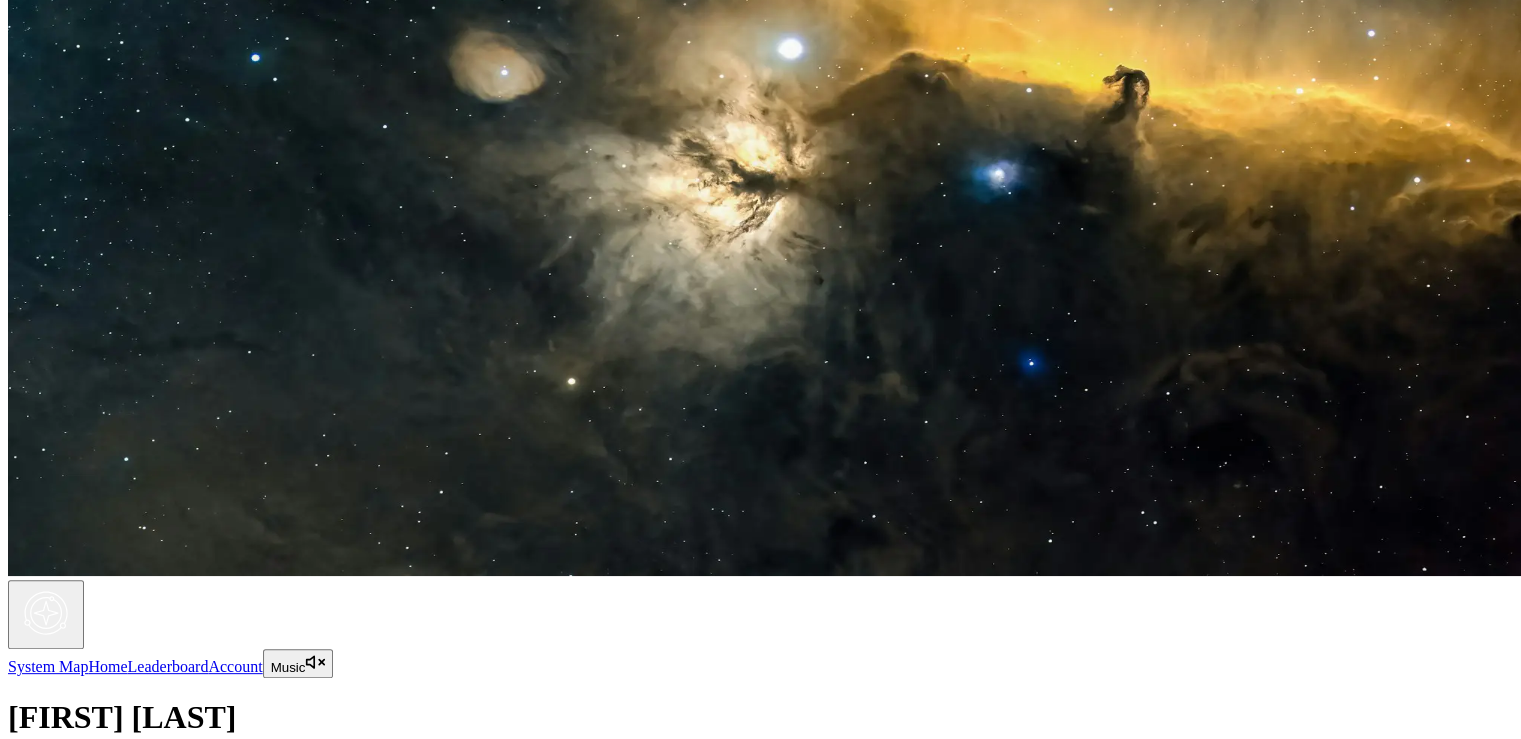 click at bounding box center [28, 773] 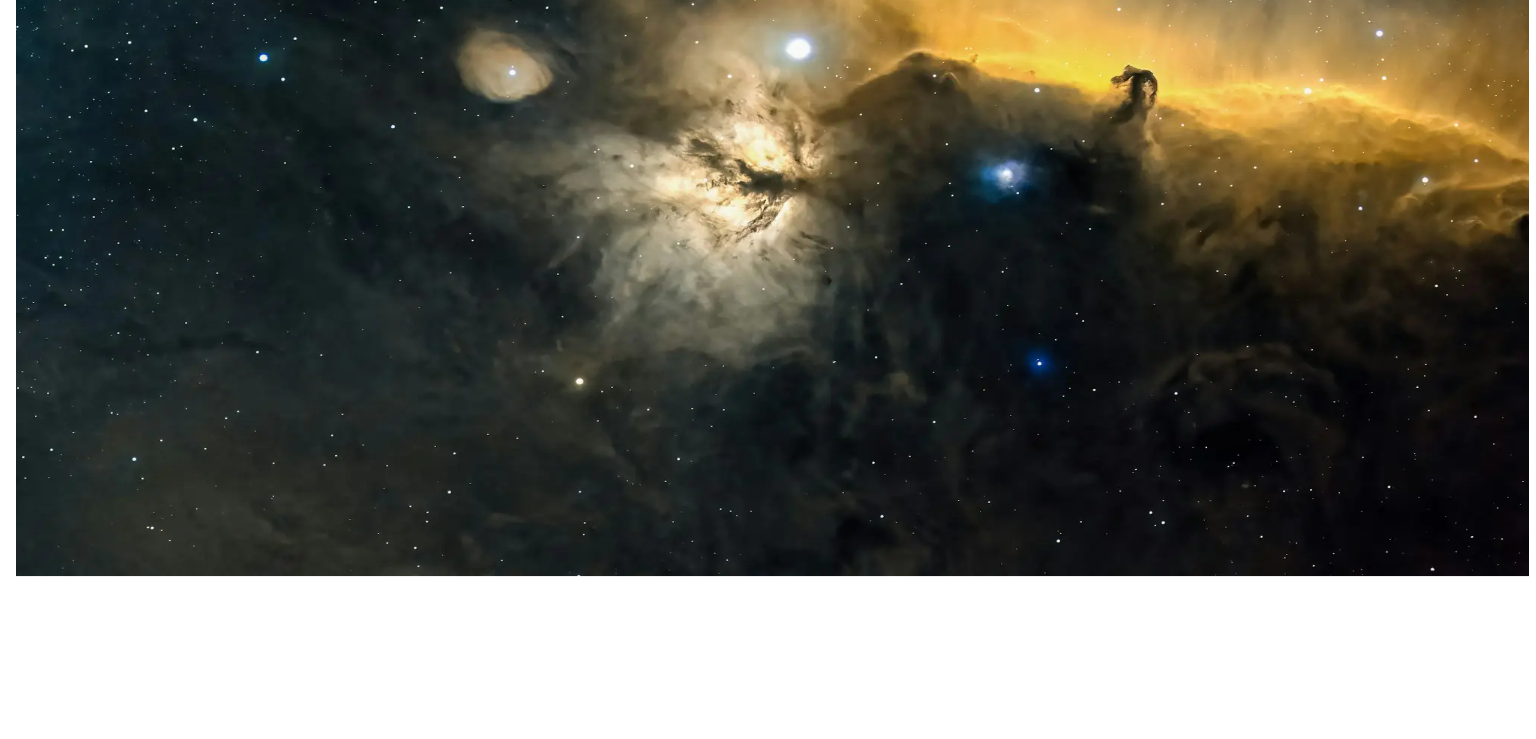 scroll, scrollTop: 0, scrollLeft: 0, axis: both 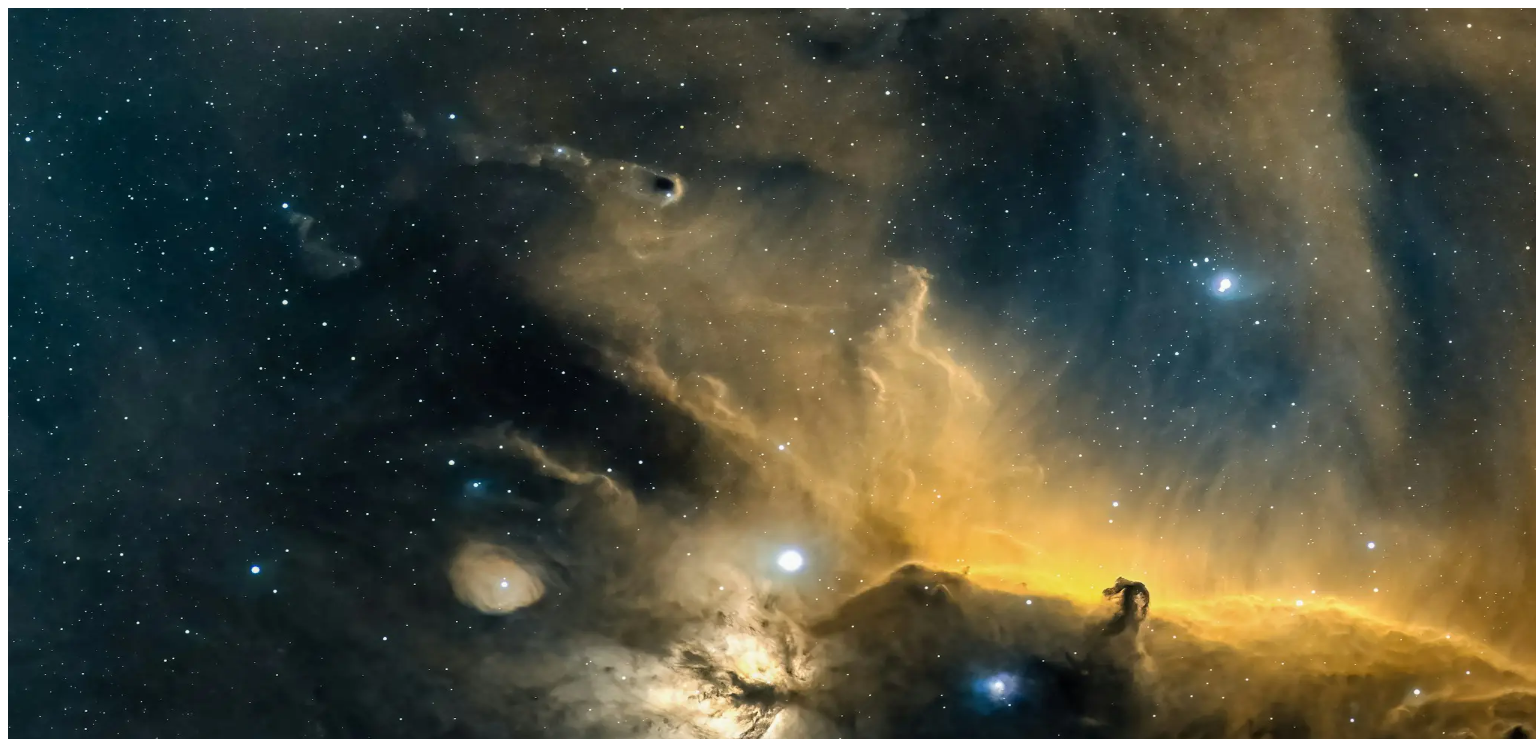 click at bounding box center (553, 2060) 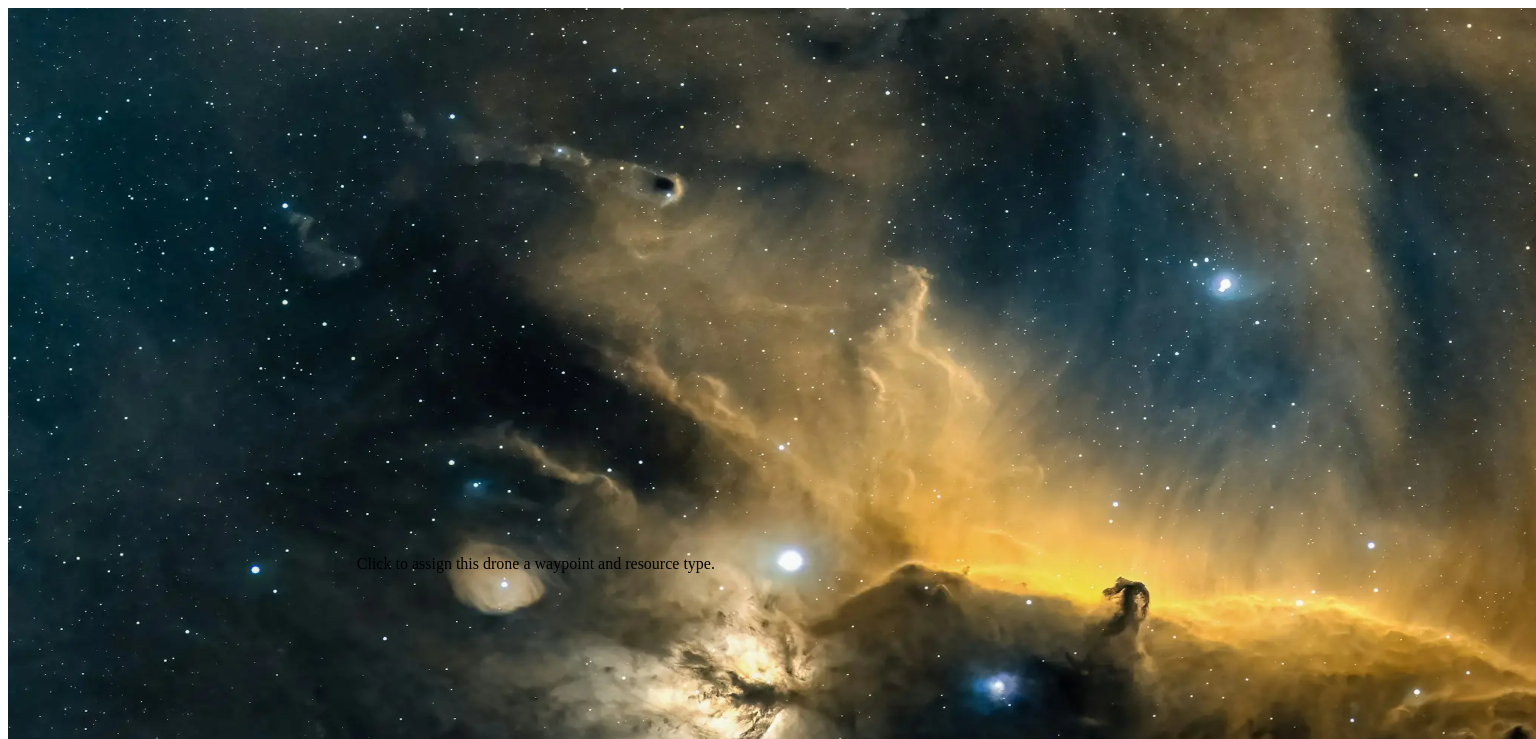 click on "Waiting" at bounding box center (38, 4669) 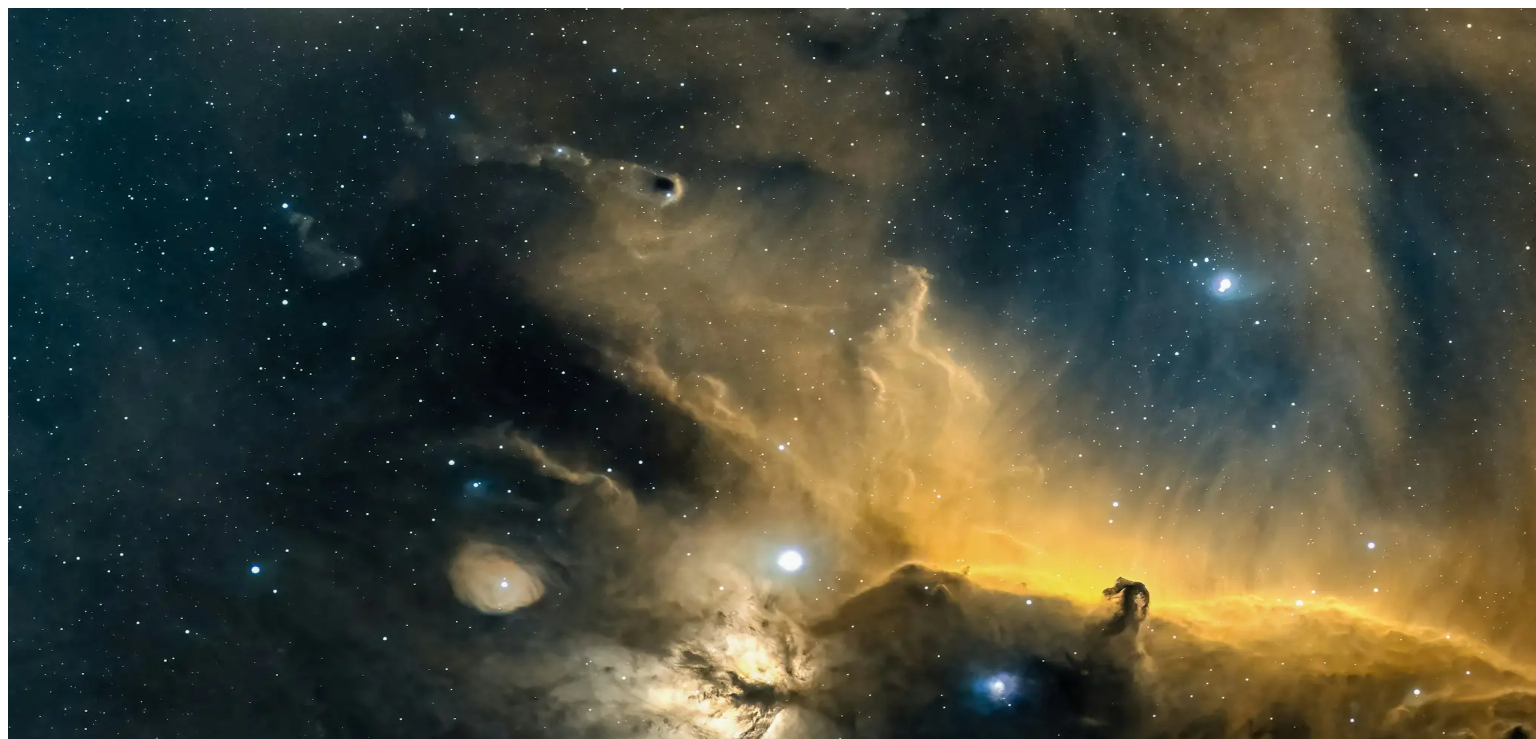 click on "Cancel Drone Construction" at bounding box center [96, 1218] 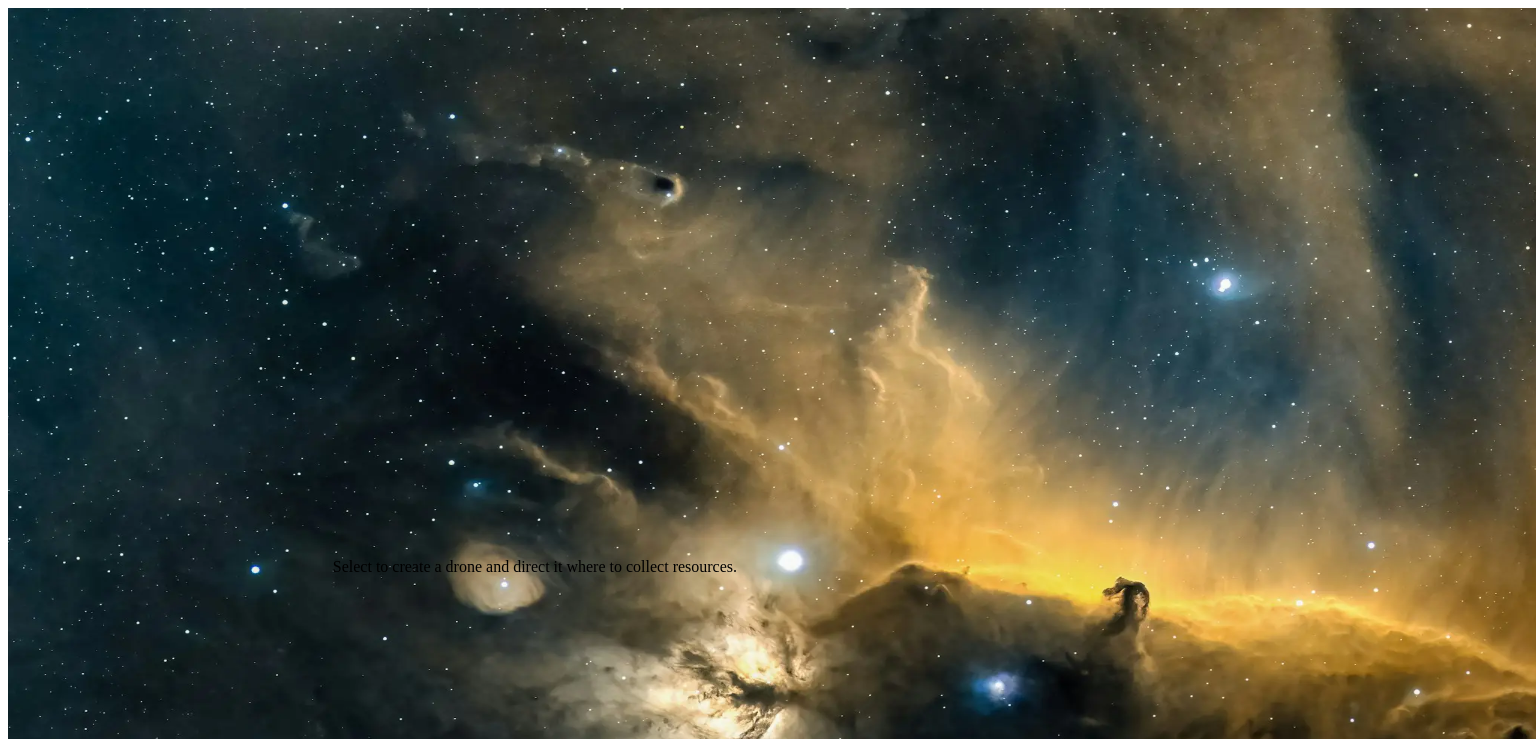 click at bounding box center (26, 4631) 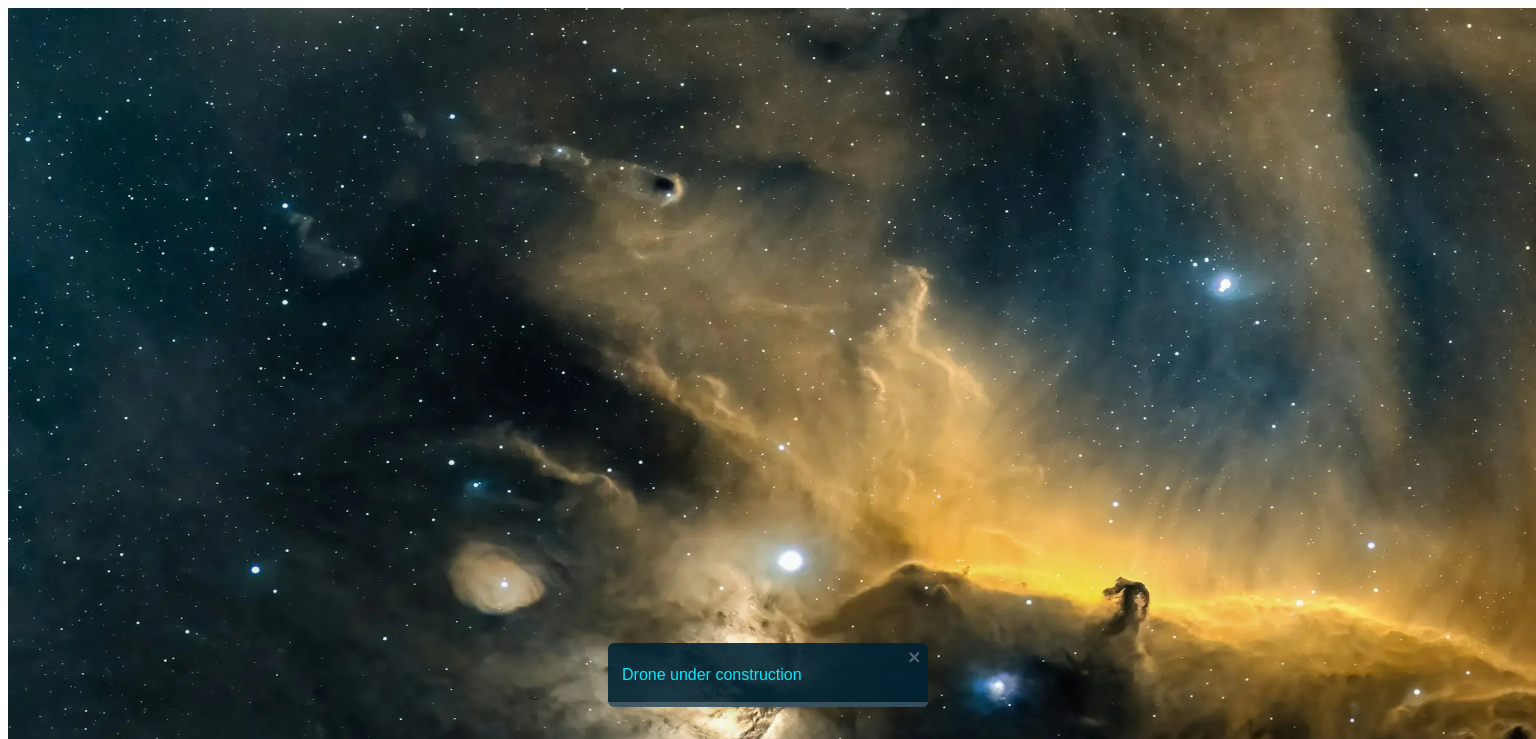 click at bounding box center (26, 4675) 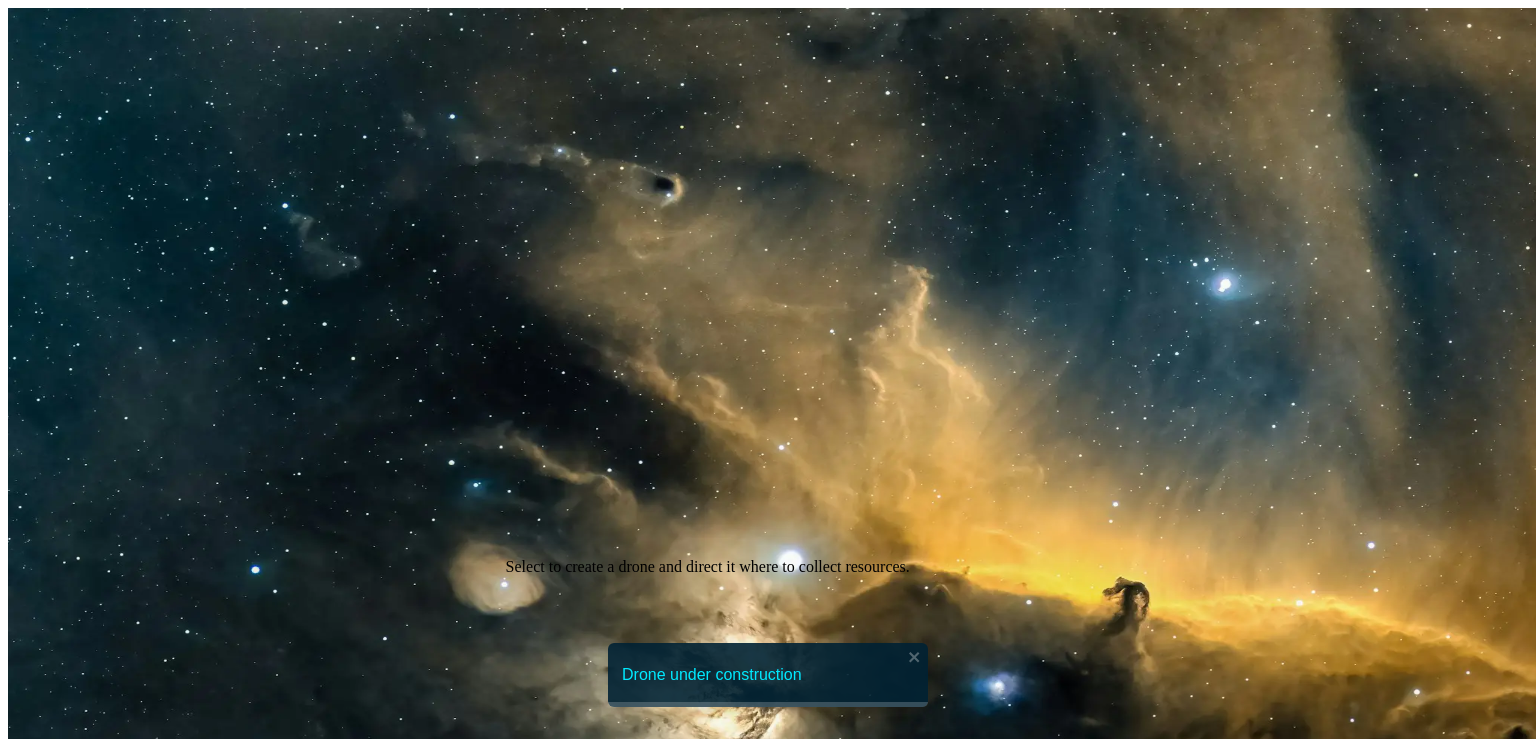 click at bounding box center (26, 4719) 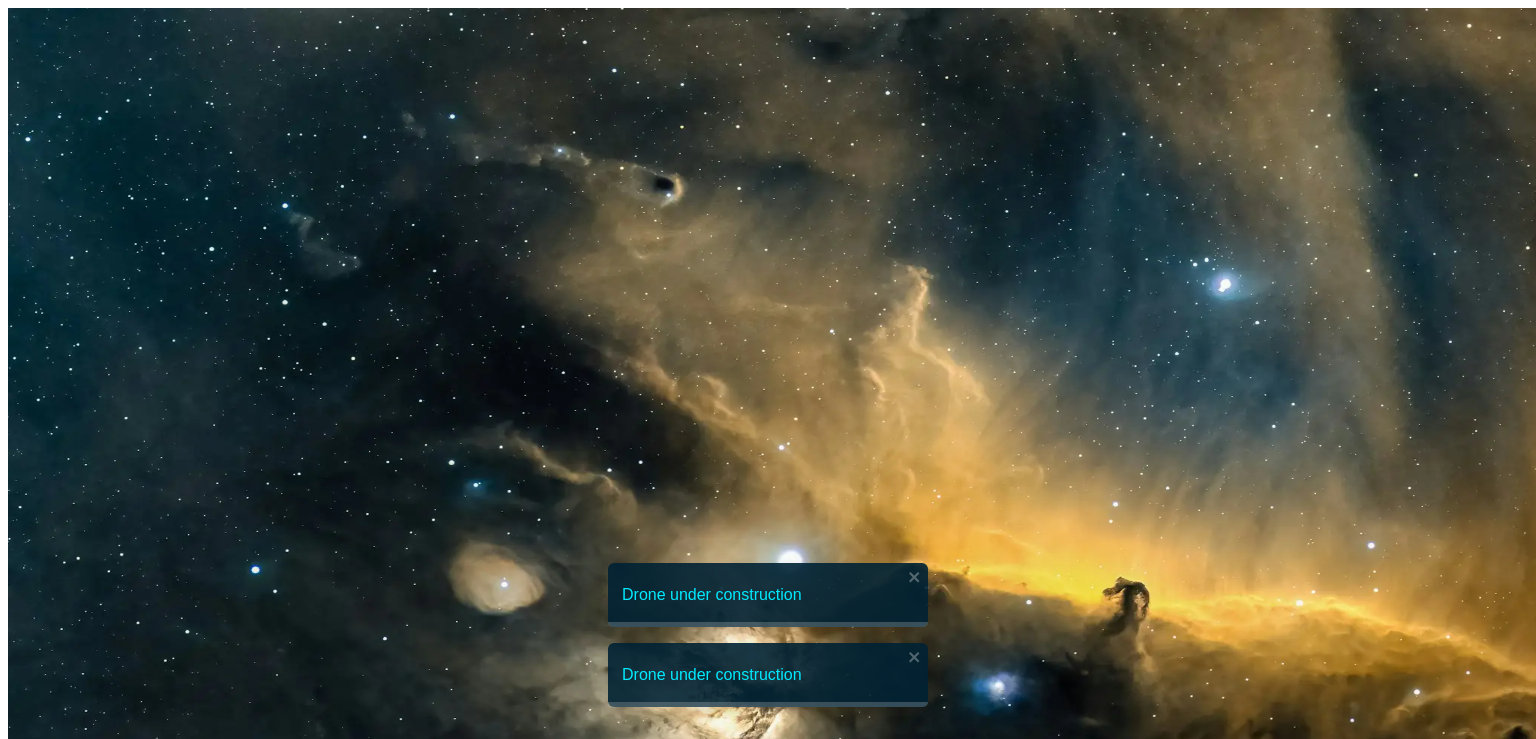 click on "Drone under construction Drone under construction" at bounding box center [768, 643] 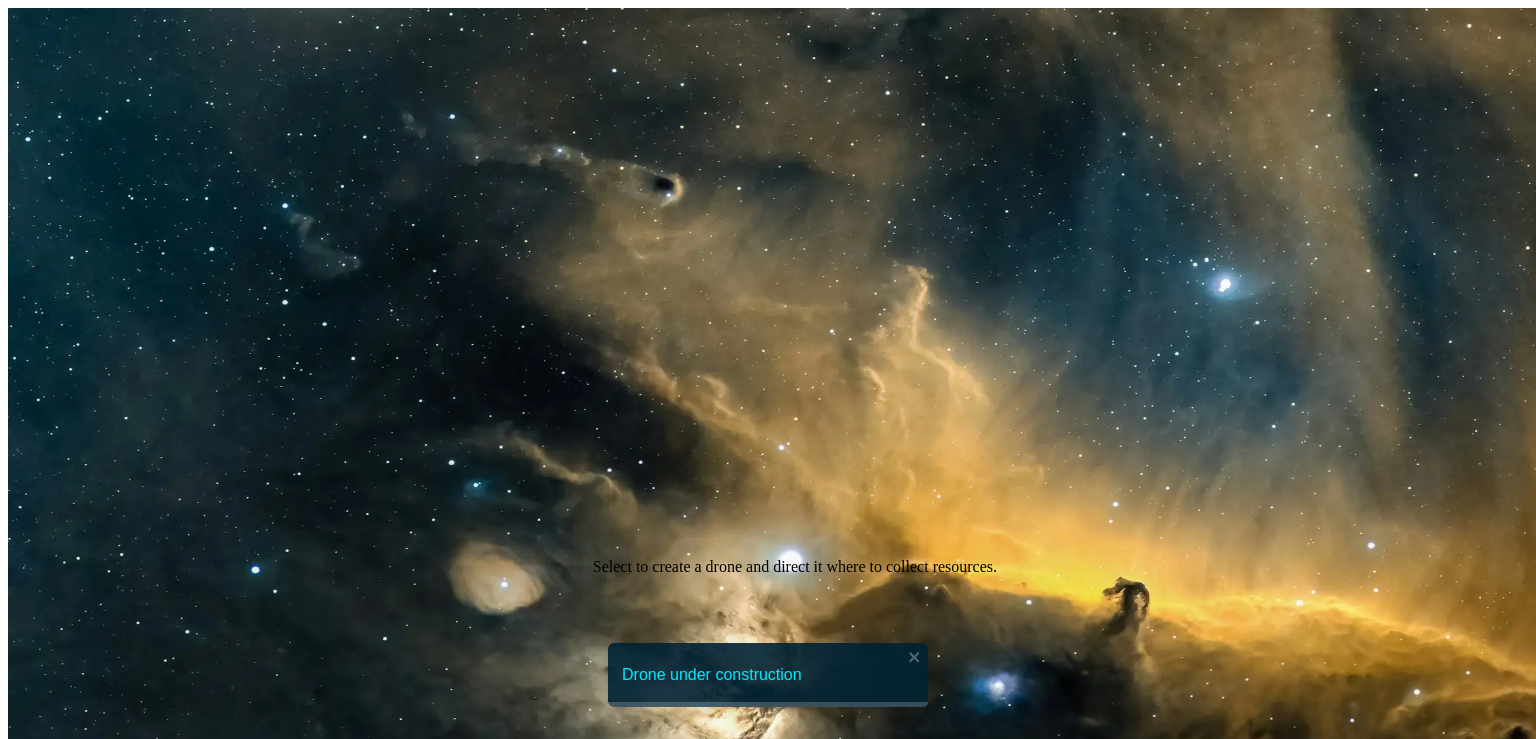 click at bounding box center [26, 4763] 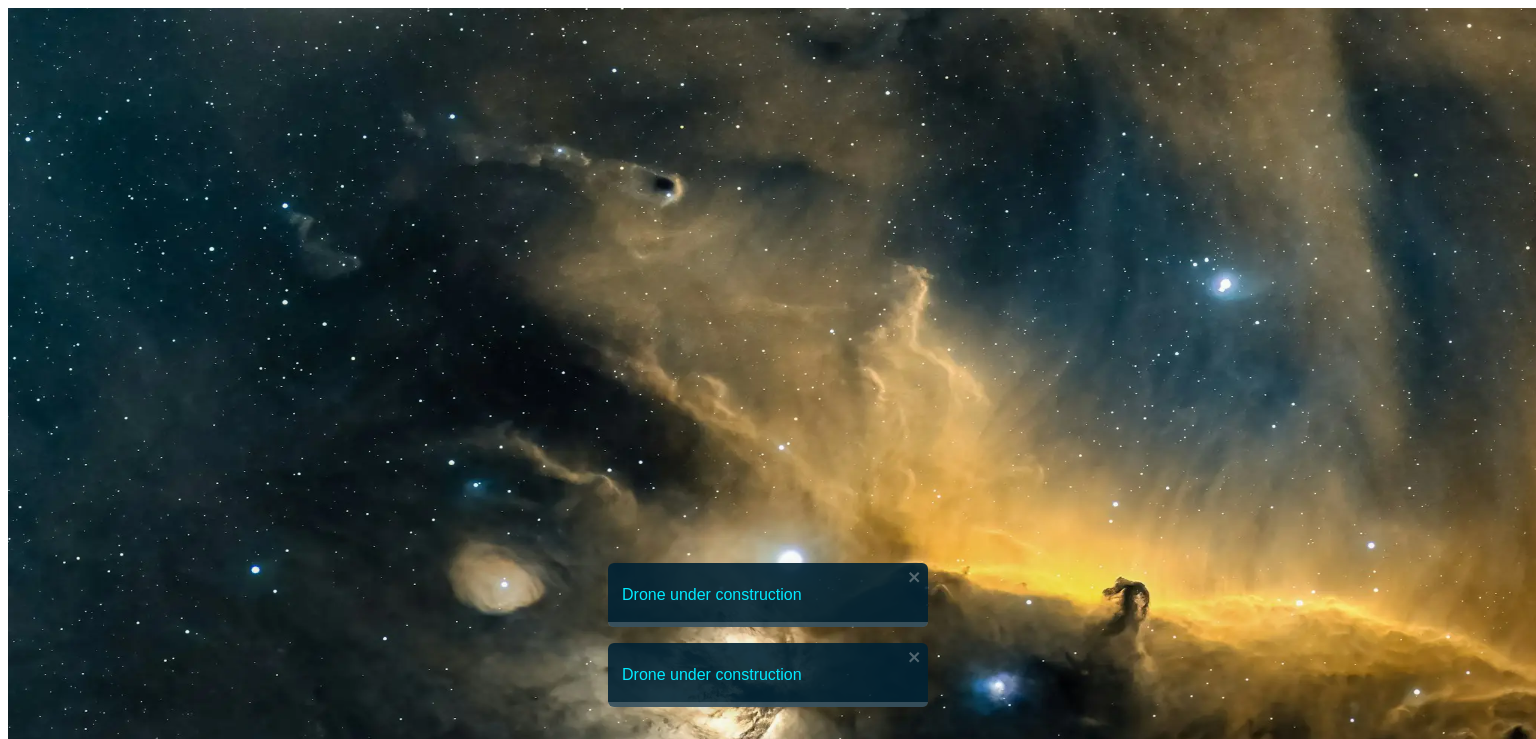 click on "Drone under construction" at bounding box center [768, 595] 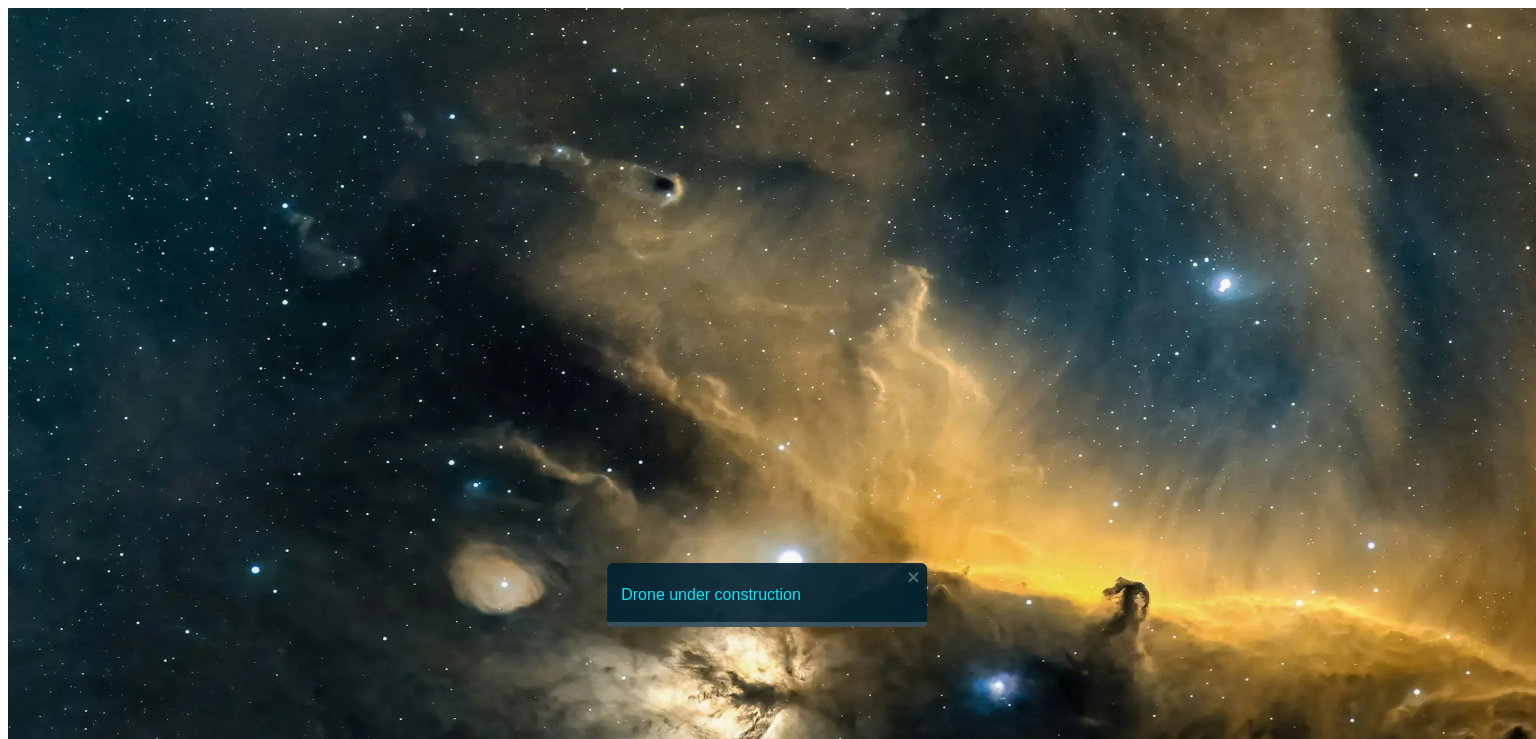 click at bounding box center [767, 624] 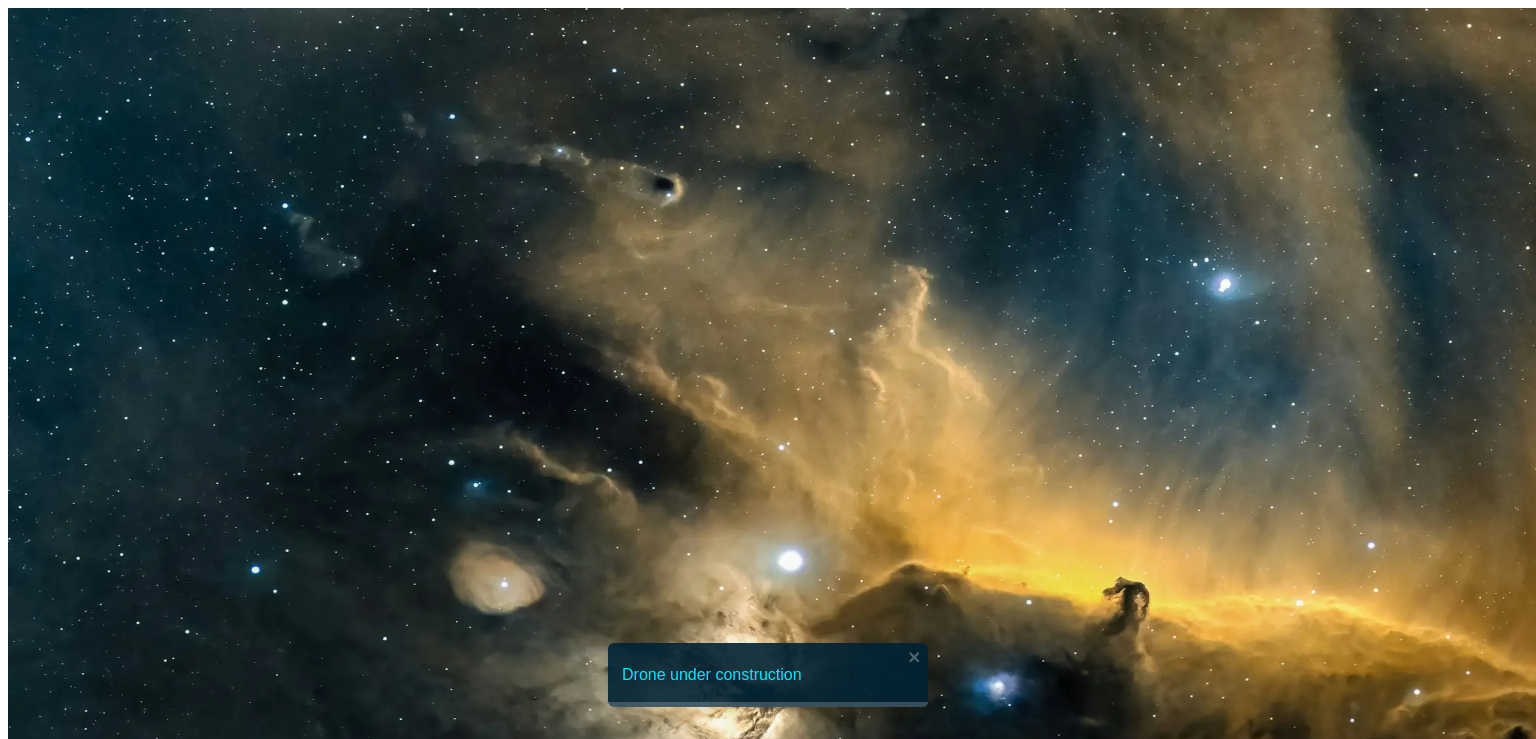 click at bounding box center [26, 4808] 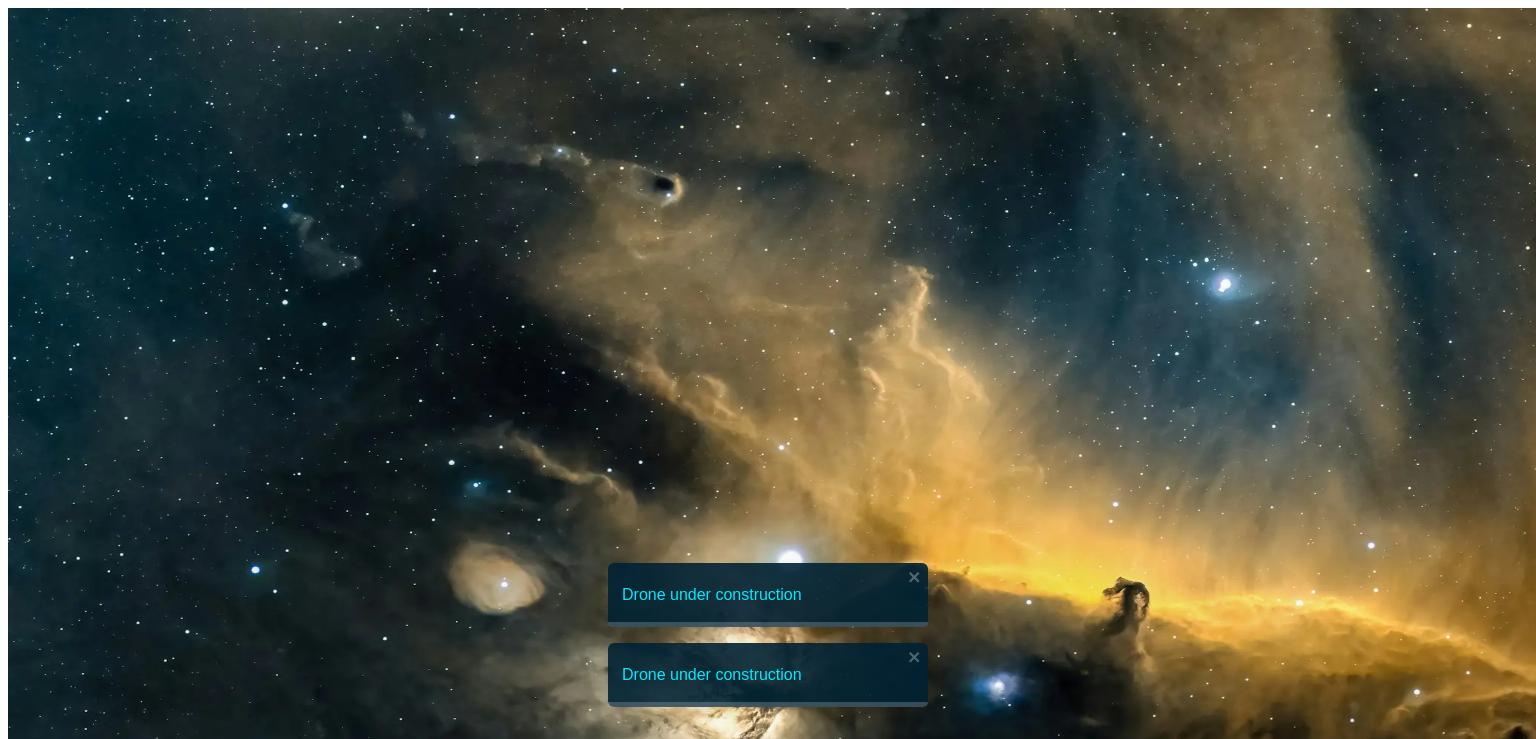 click at bounding box center (26, 4852) 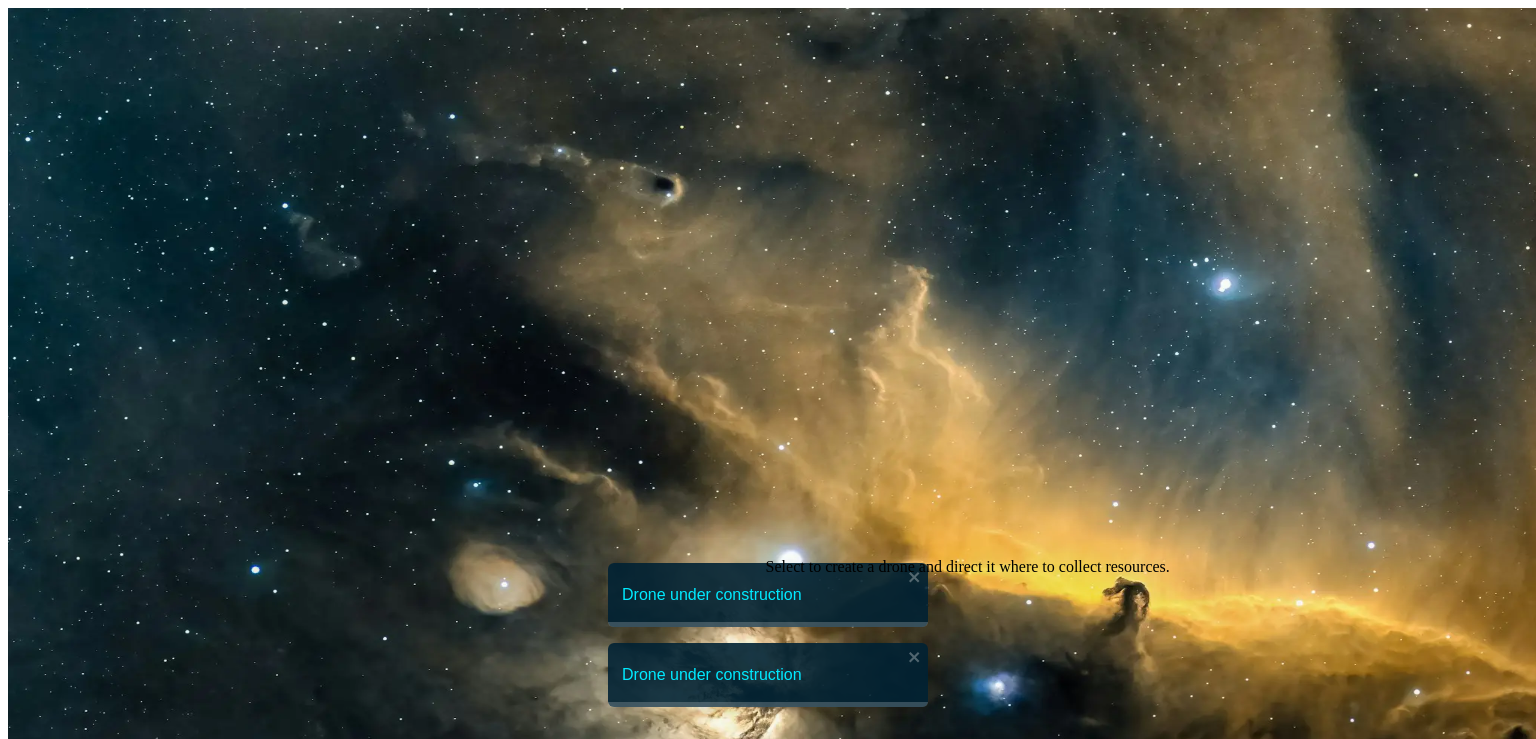 click at bounding box center (26, 4851) 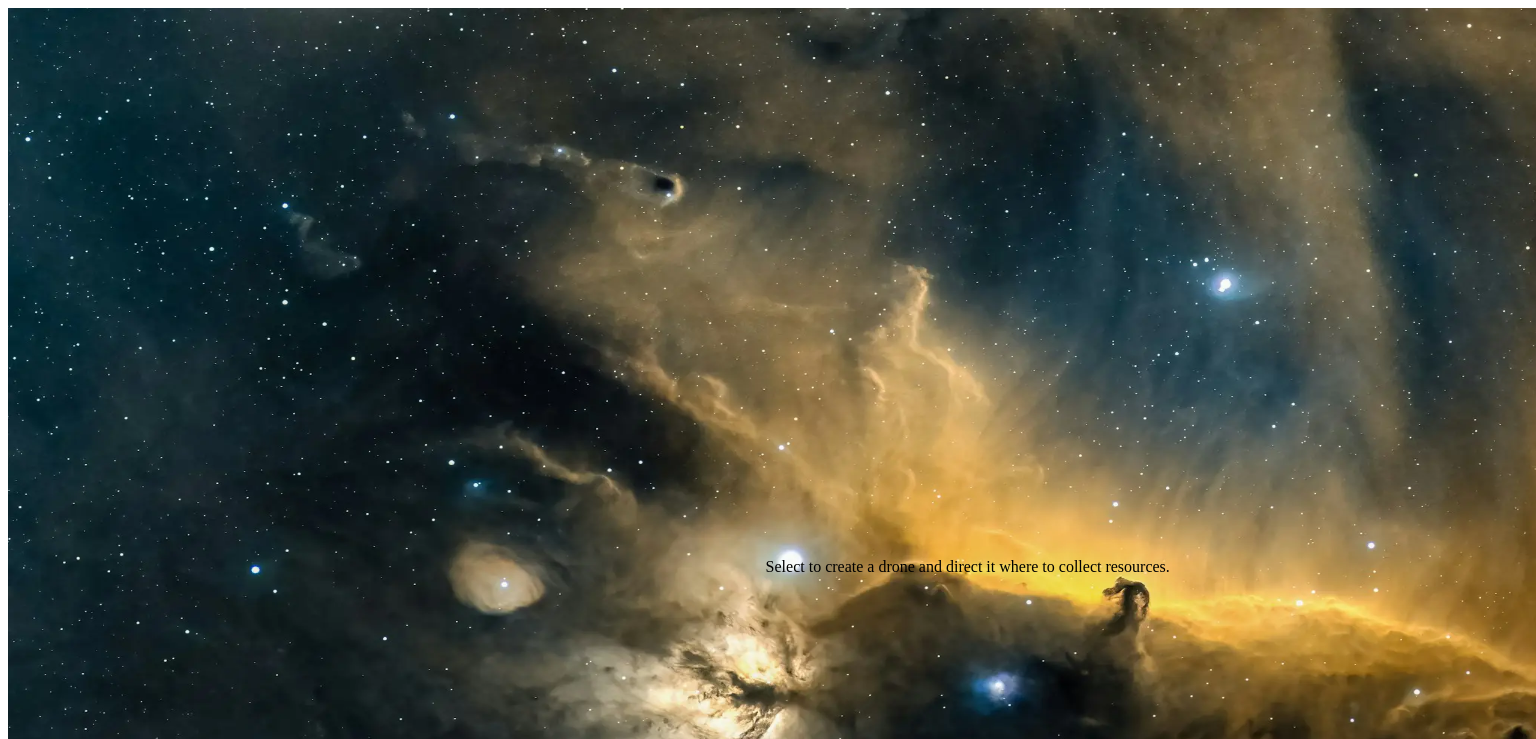 click at bounding box center (26, 4851) 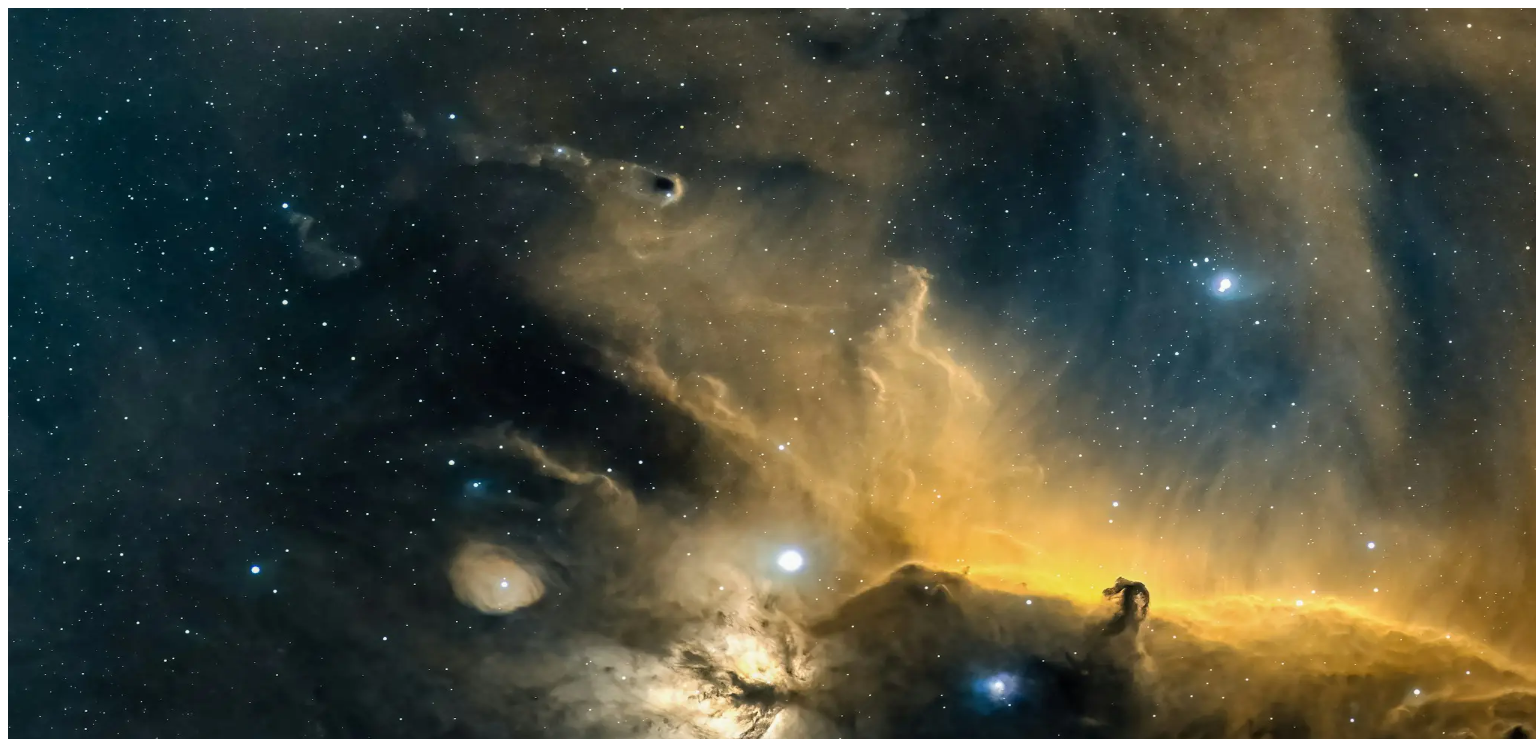 scroll, scrollTop: 0, scrollLeft: 0, axis: both 